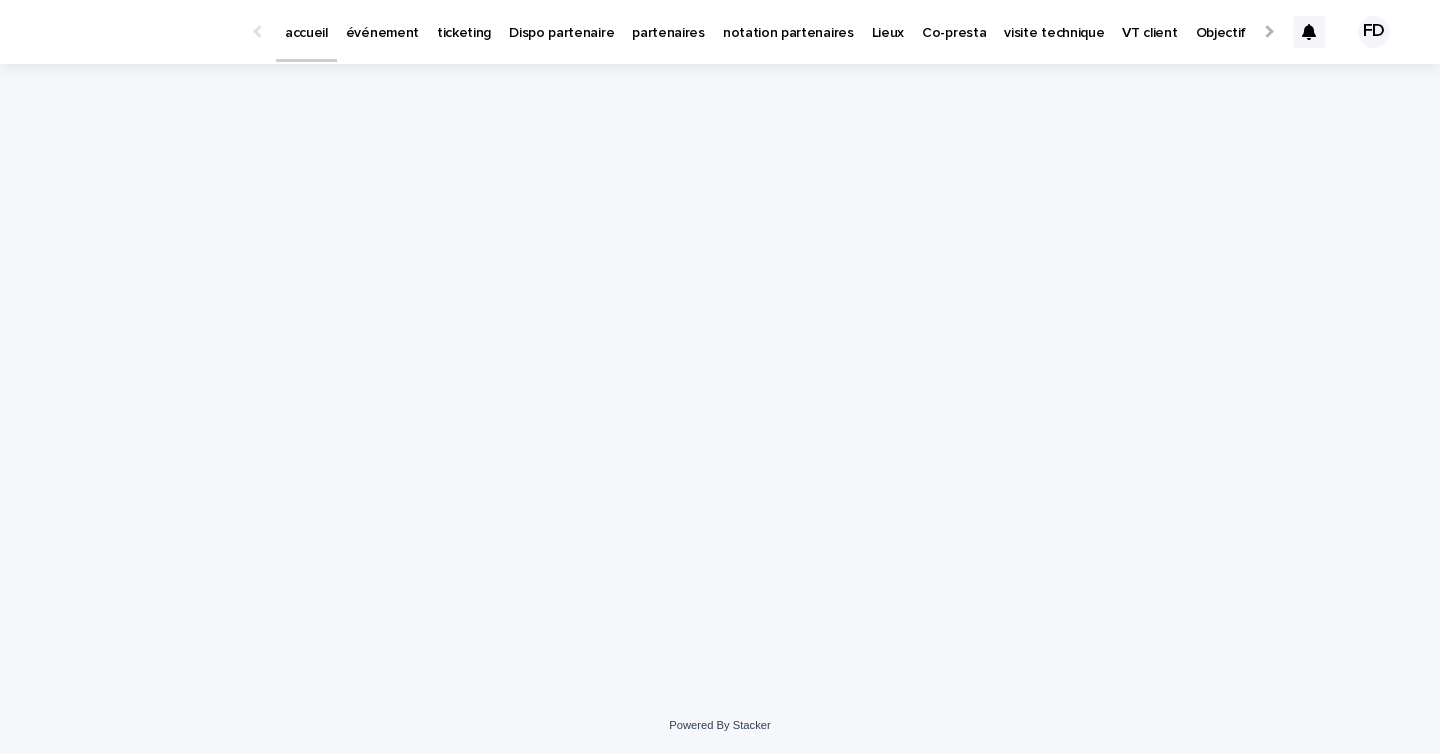 scroll, scrollTop: 0, scrollLeft: 0, axis: both 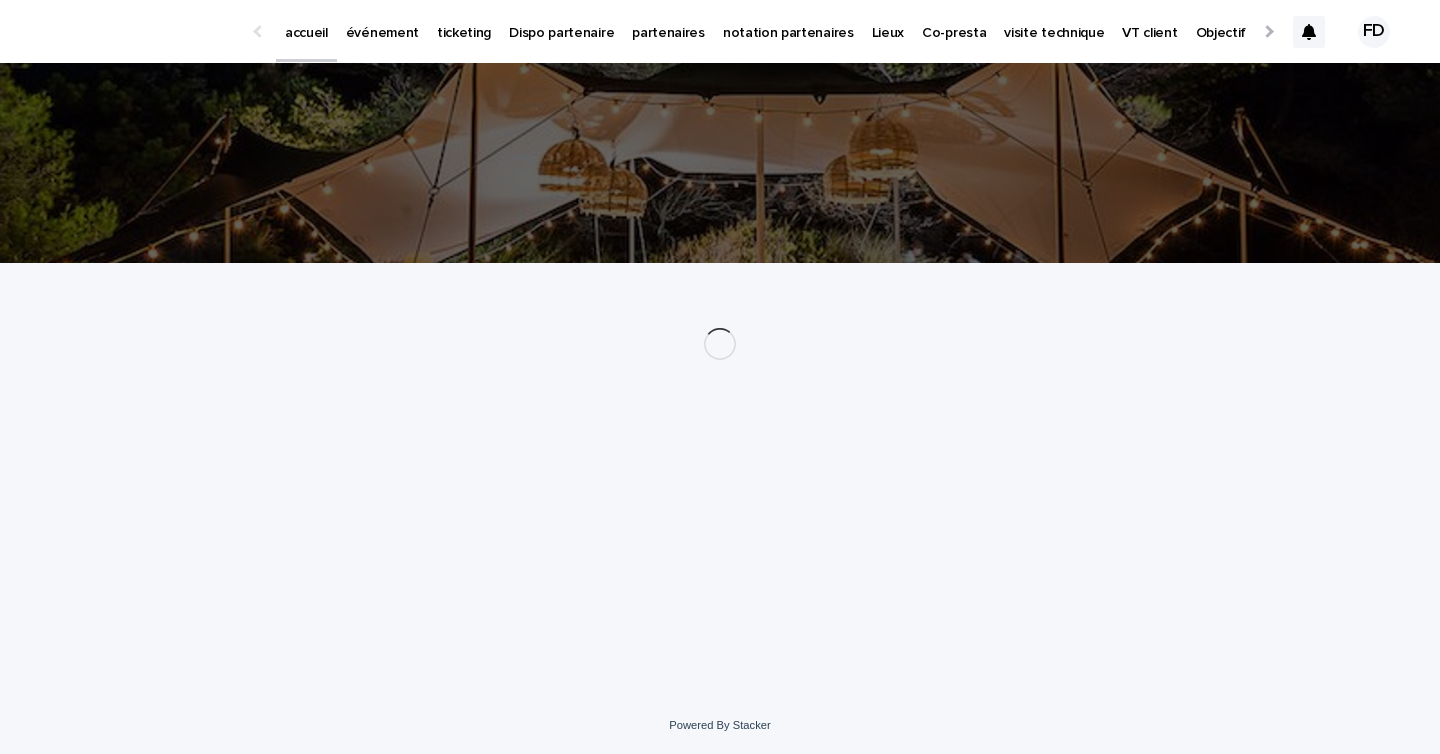 click on "événement" at bounding box center [382, 21] 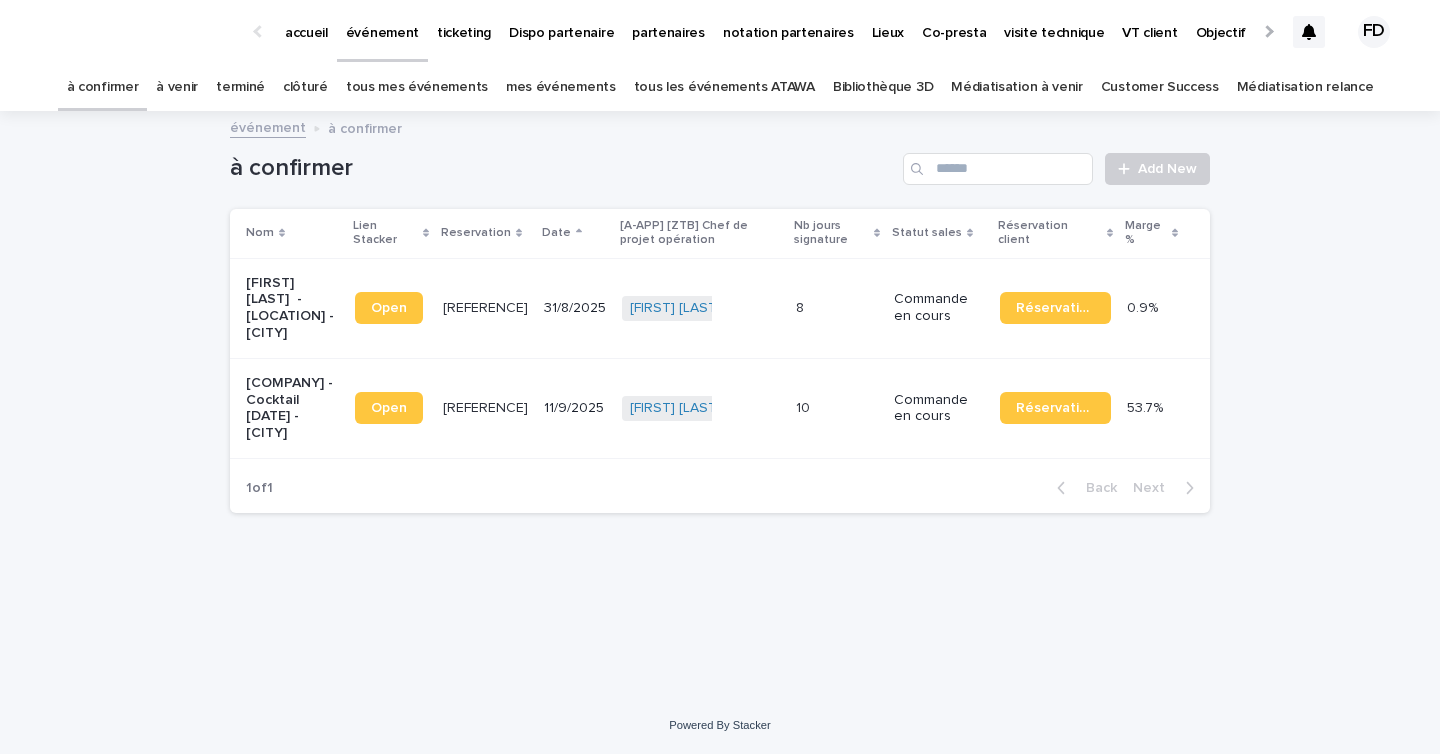 click on "à venir" at bounding box center (177, 87) 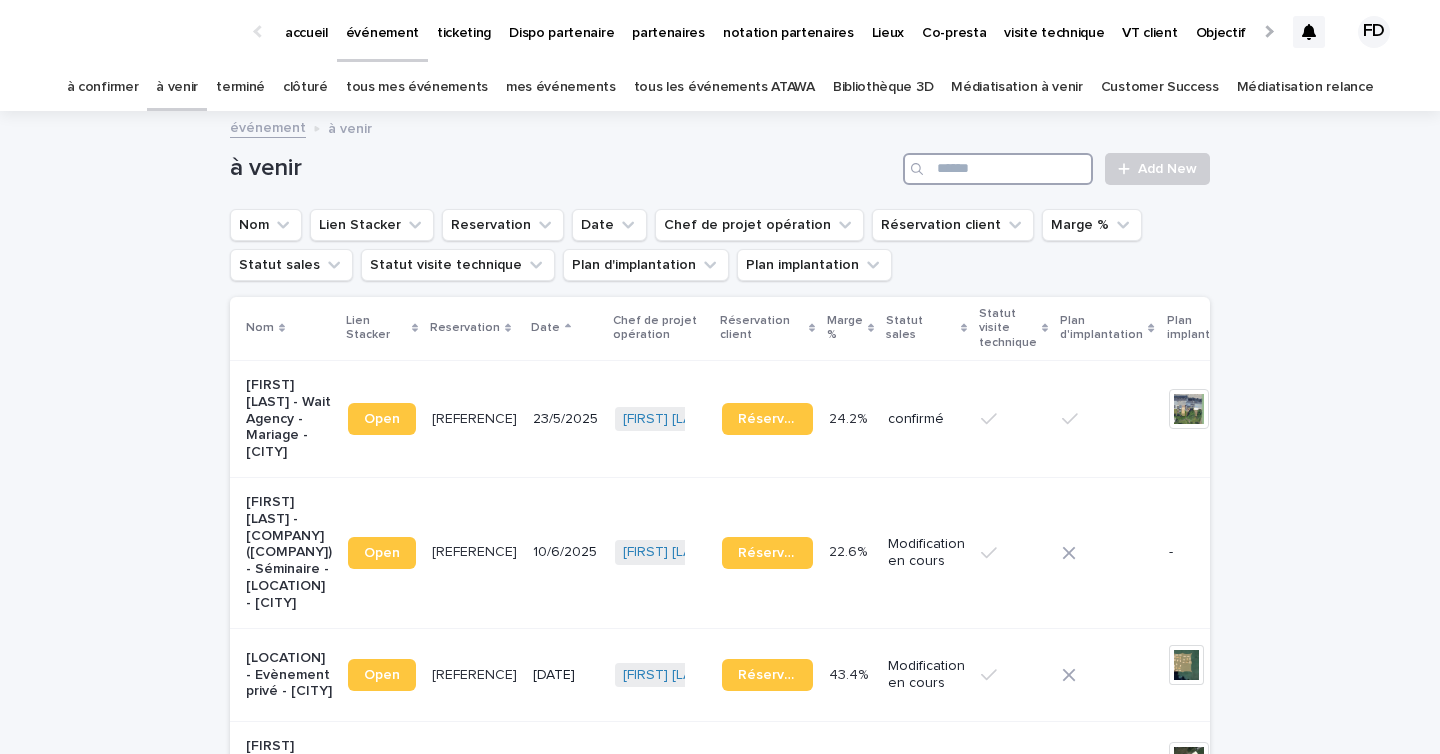click at bounding box center [998, 169] 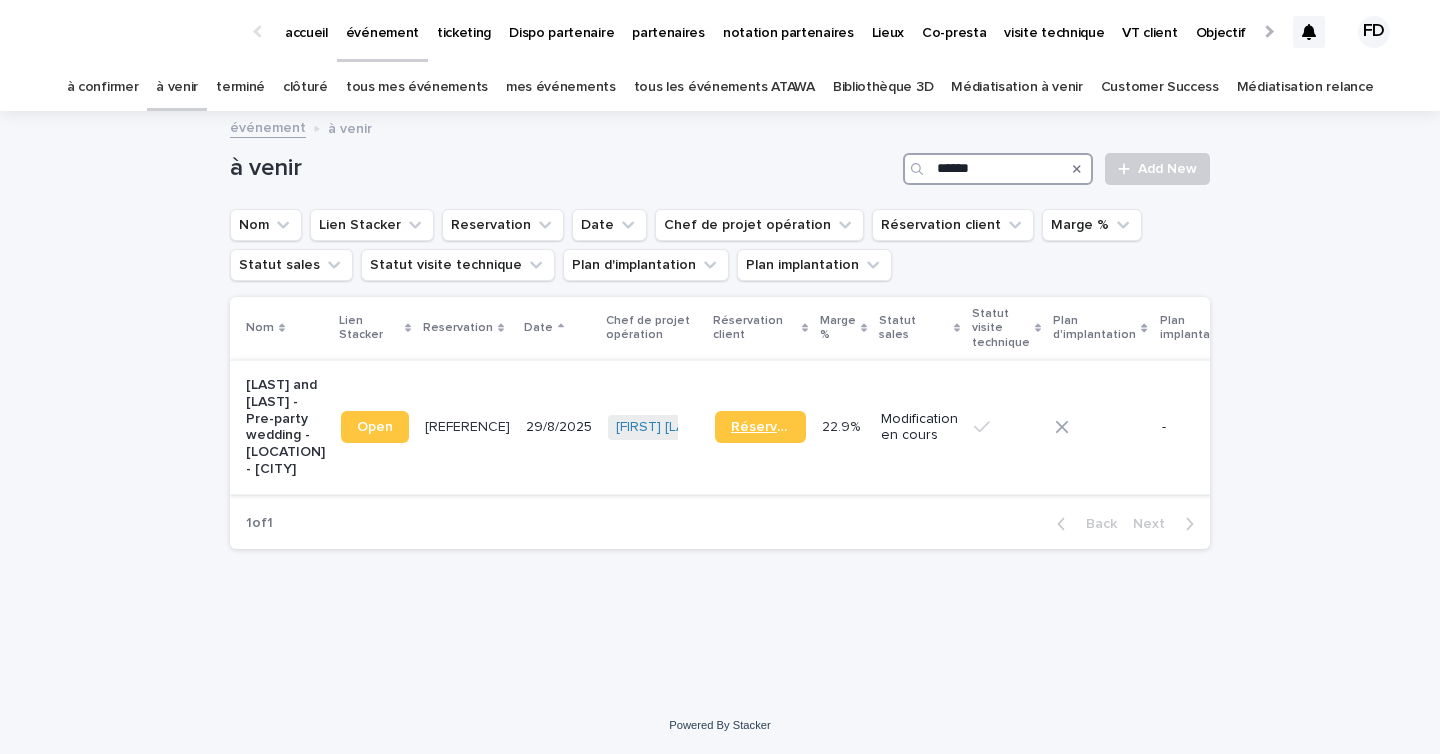 type on "******" 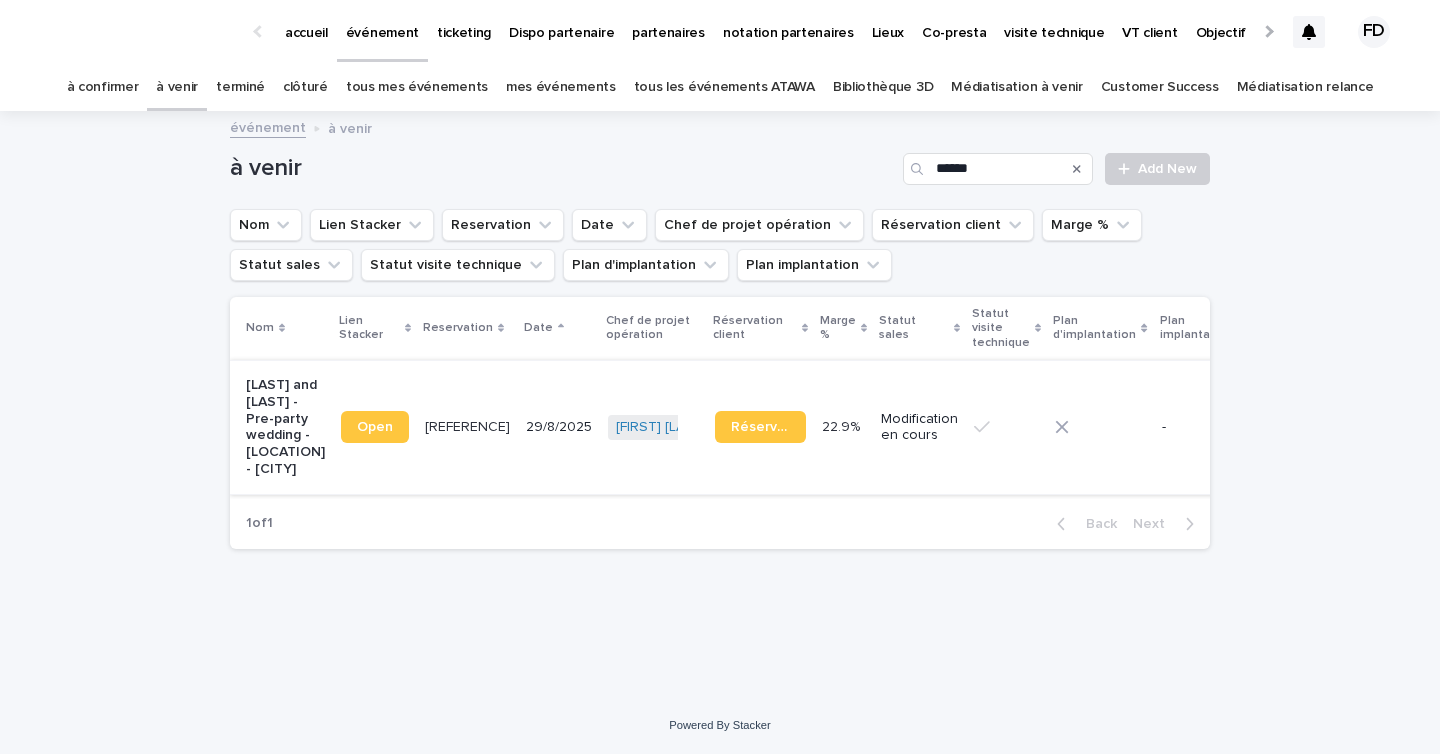 click on "Réservation" at bounding box center (760, 427) 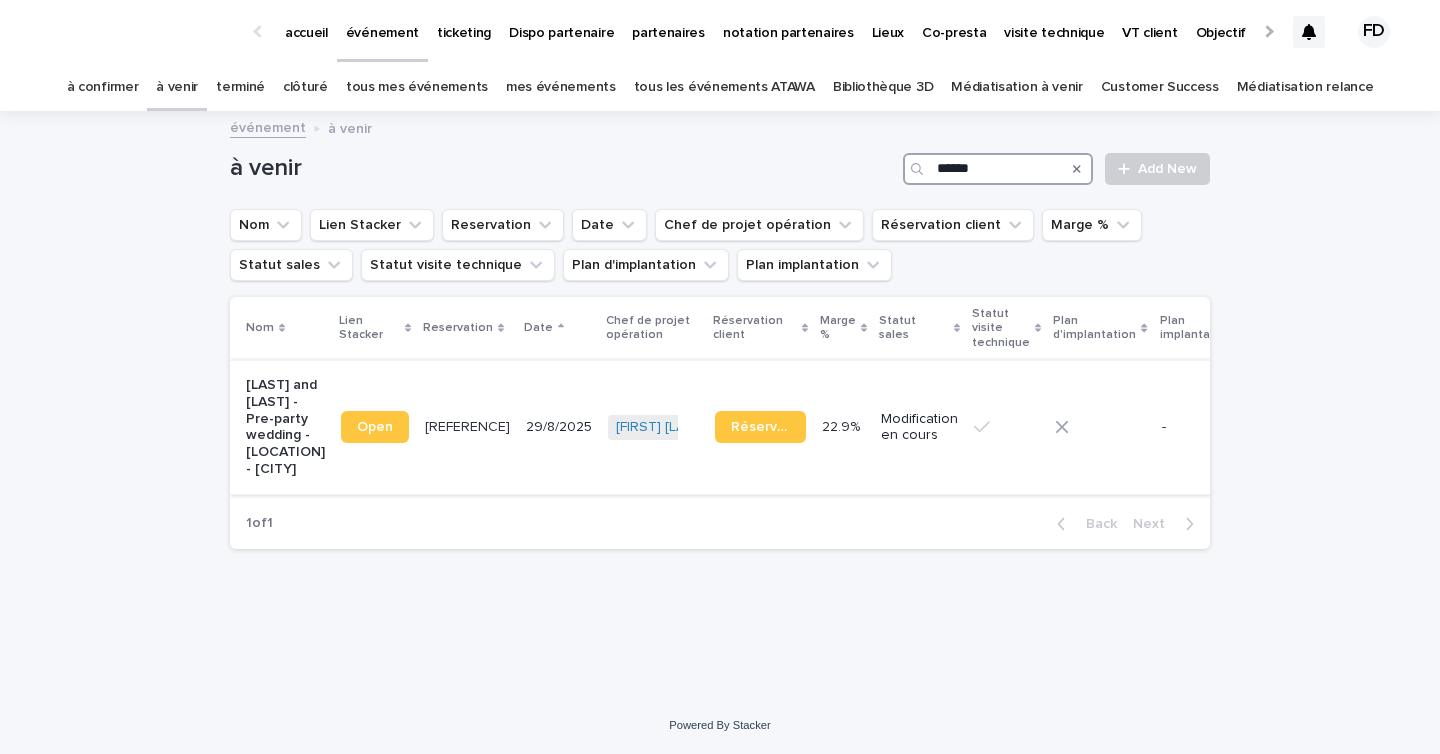 click on "******" at bounding box center (998, 169) 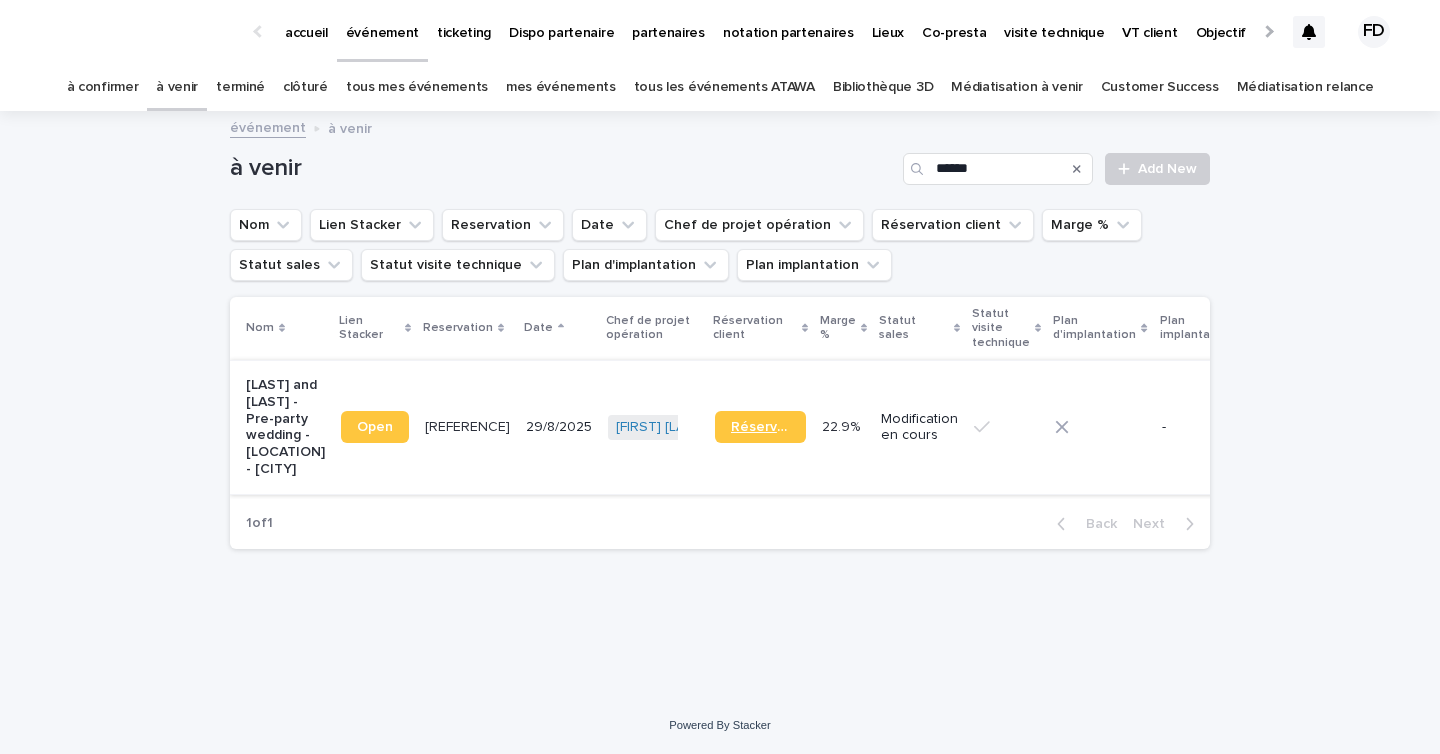 click on "Réservation" at bounding box center [760, 427] 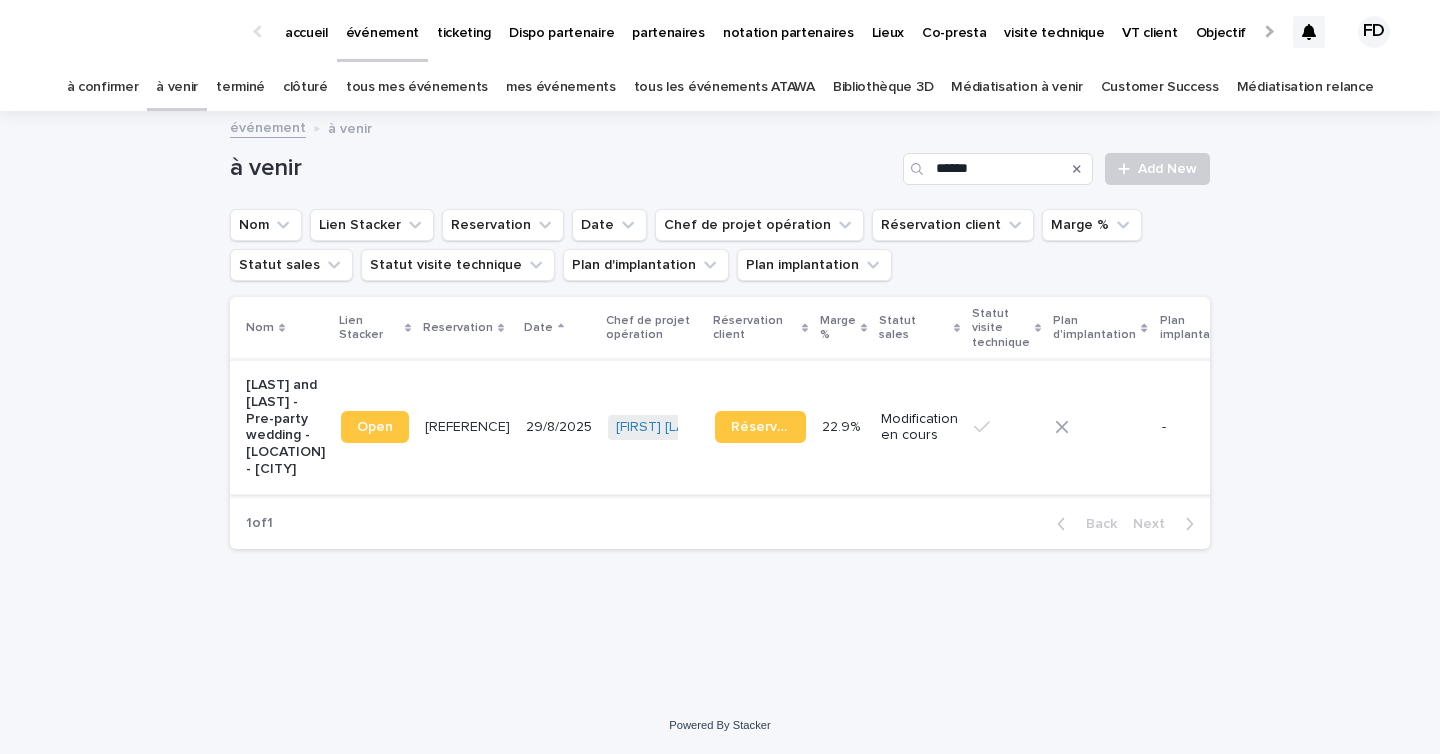 click 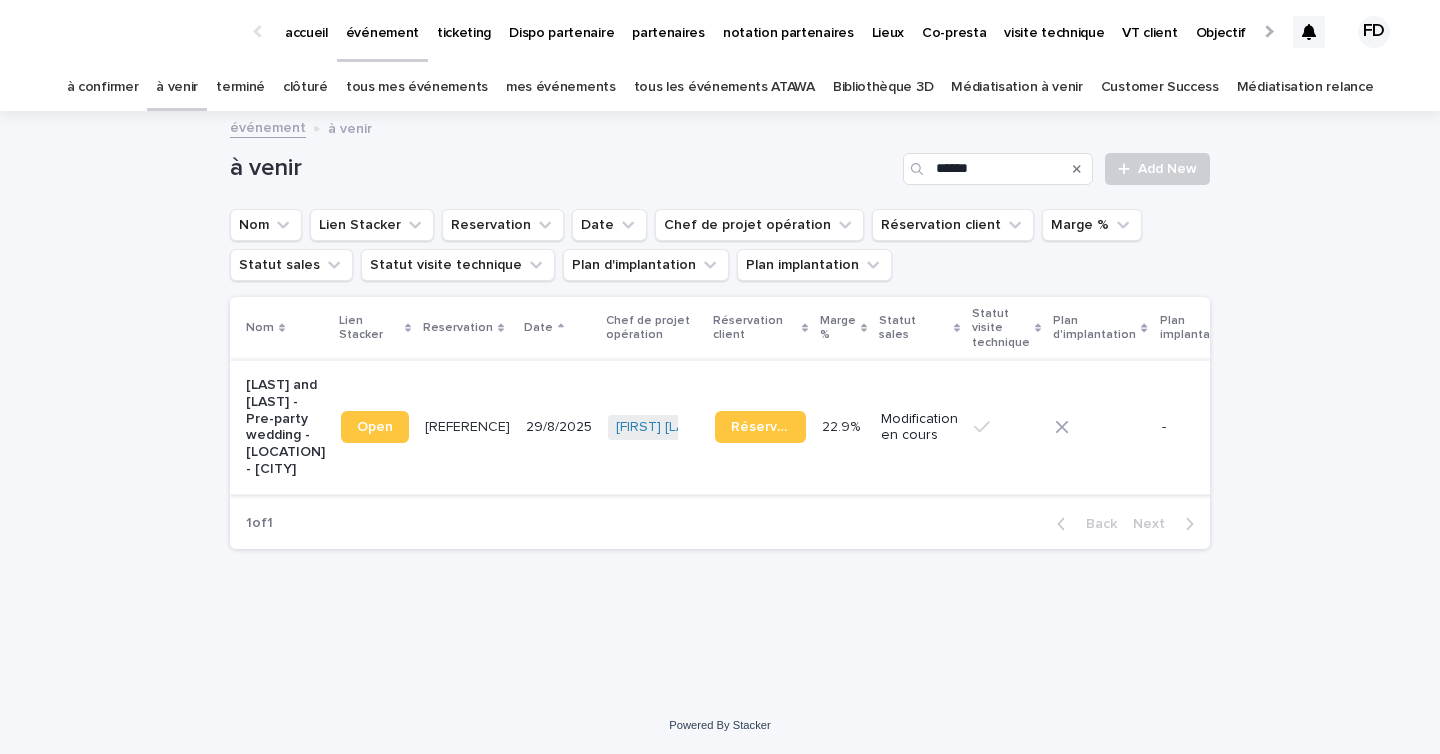 click on "Loading... Saving… Loading... Saving… à venir ****** Add New Nom Lien Stacker Reservation Date Chef de projet opération Réservation client Marge % Statut sales Statut visite technique Plan d'implantation Plan implantation Nom Lien Stacker Reservation Date Chef de projet opération Réservation client Marge % Statut sales Statut visite technique Plan d'implantation Plan implantation Lanza and Baucina - Pre-party wedding - Hôtel de la Marine - Paris Open R 24 11 1478 R 24 11 1478   29/8/2025 Pierre-Axel de Fournoux   + 0 Réservation 22.9% 22.9%   Modification en cours - 1  of  1 Back Next" at bounding box center (720, 405) 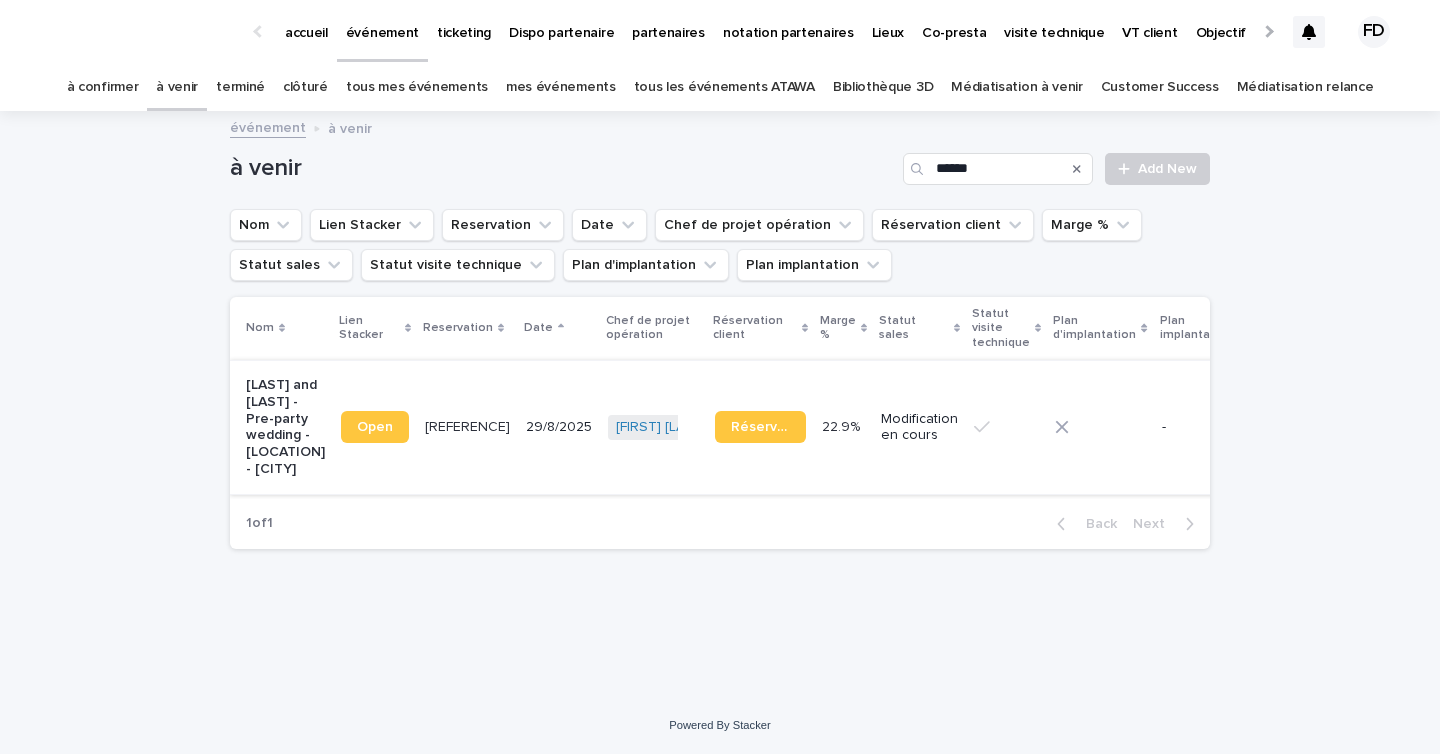 click on "à confirmer" at bounding box center (103, 87) 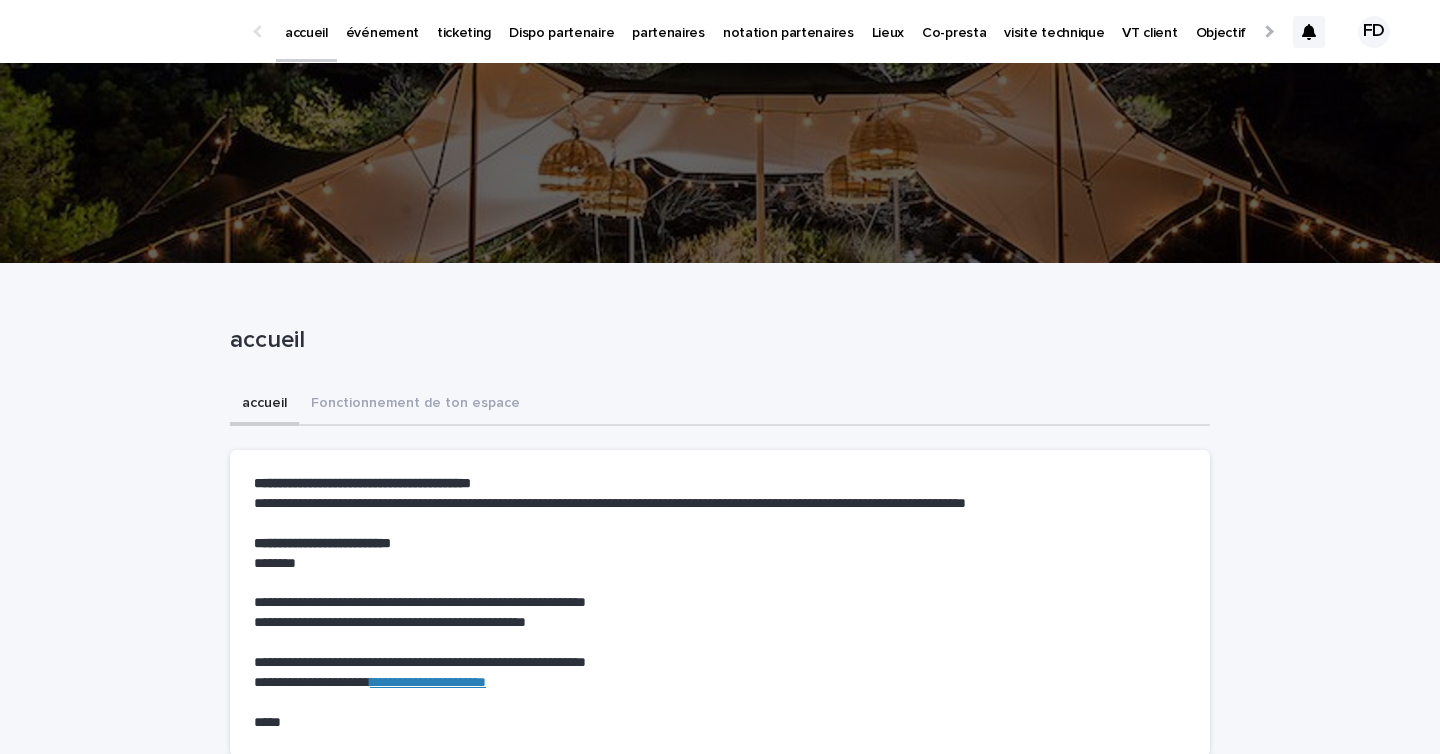 scroll, scrollTop: 0, scrollLeft: 0, axis: both 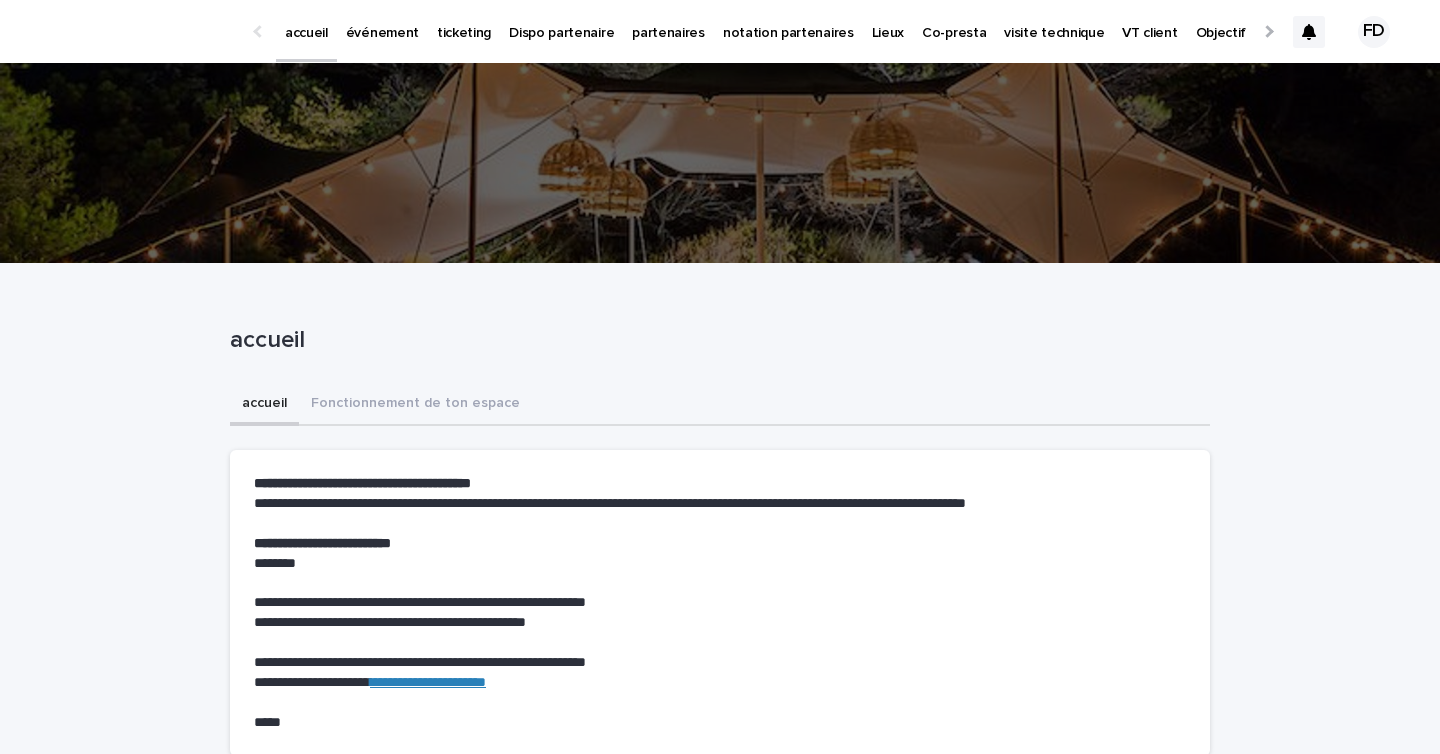 click on "événement" at bounding box center (382, 21) 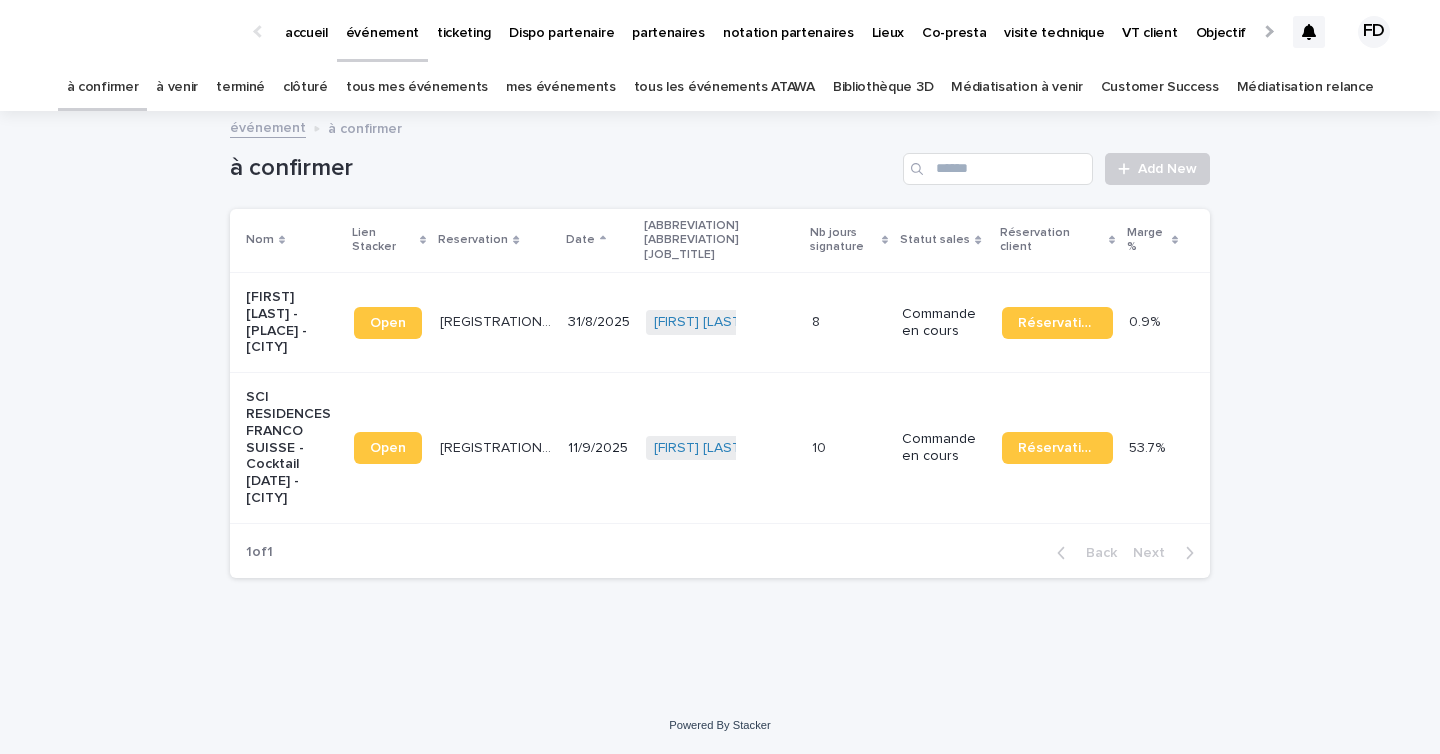 click on "à venir" at bounding box center [177, 87] 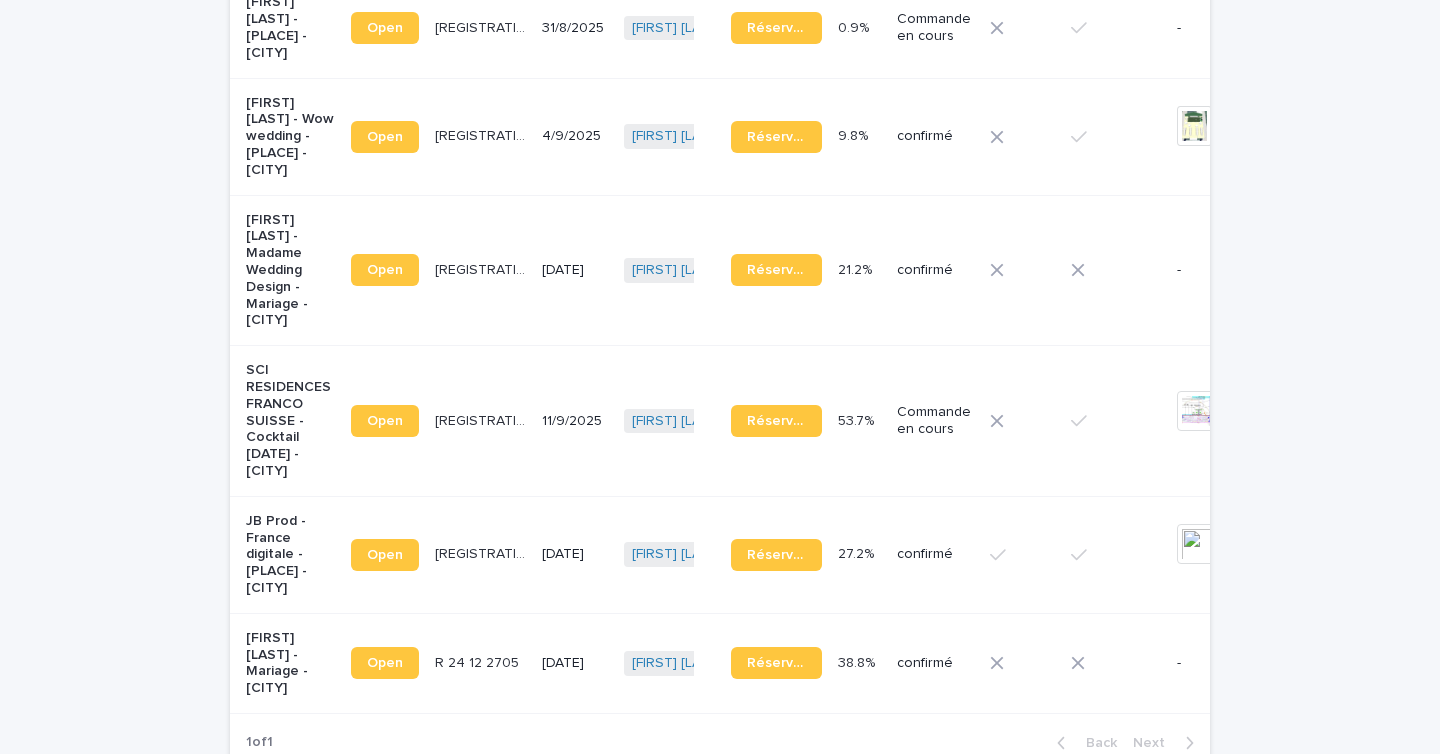 scroll, scrollTop: 1848, scrollLeft: 0, axis: vertical 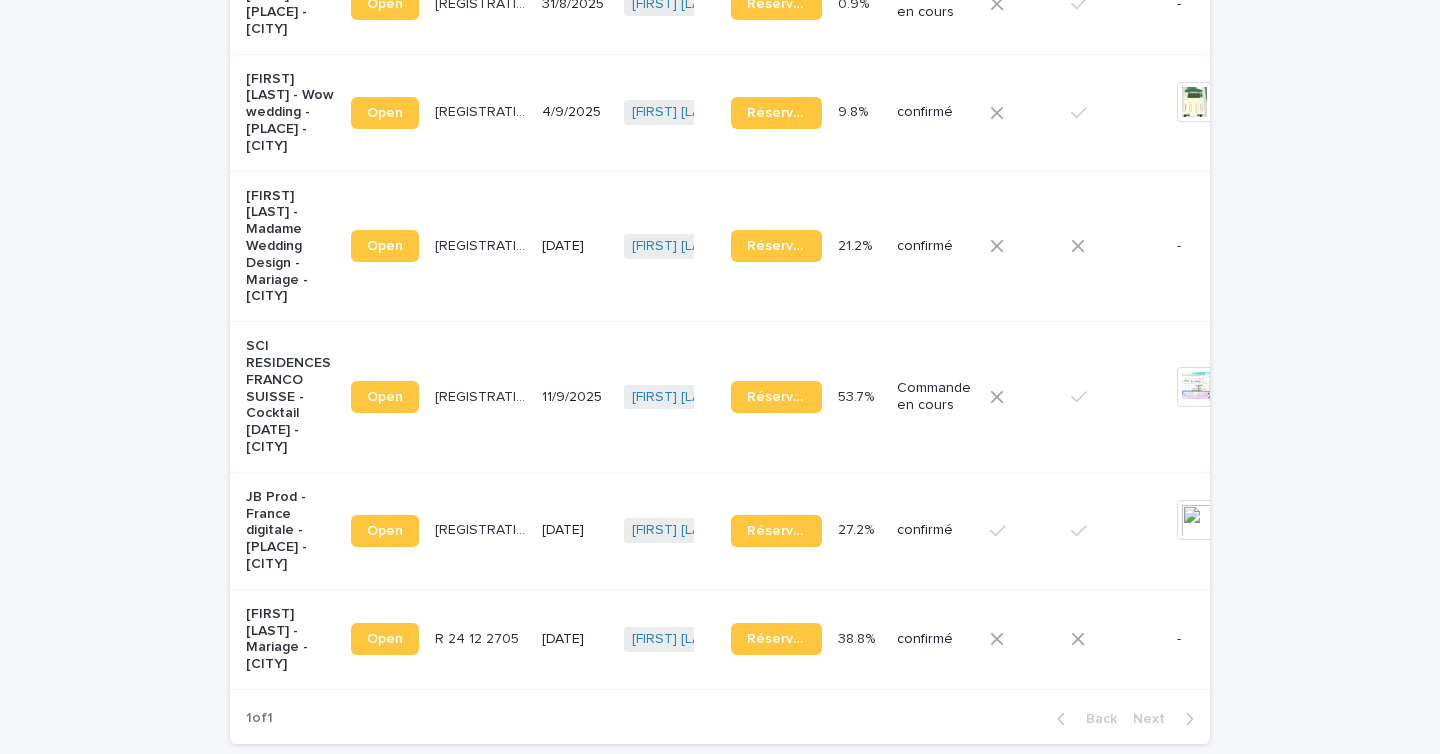 click on "[REGISTRATION_NUMBER] [REGISTRATION_NUMBER]" at bounding box center [480, 112] 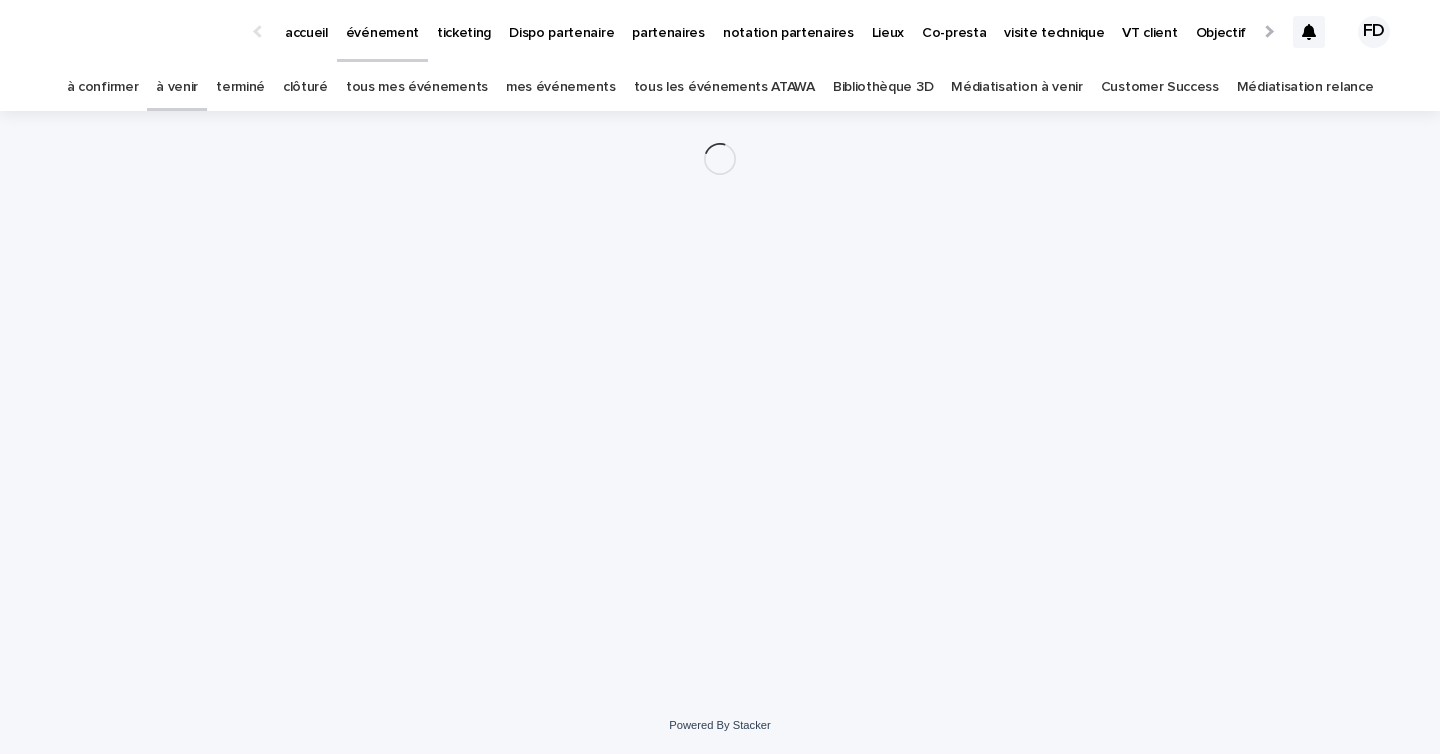 scroll, scrollTop: 0, scrollLeft: 0, axis: both 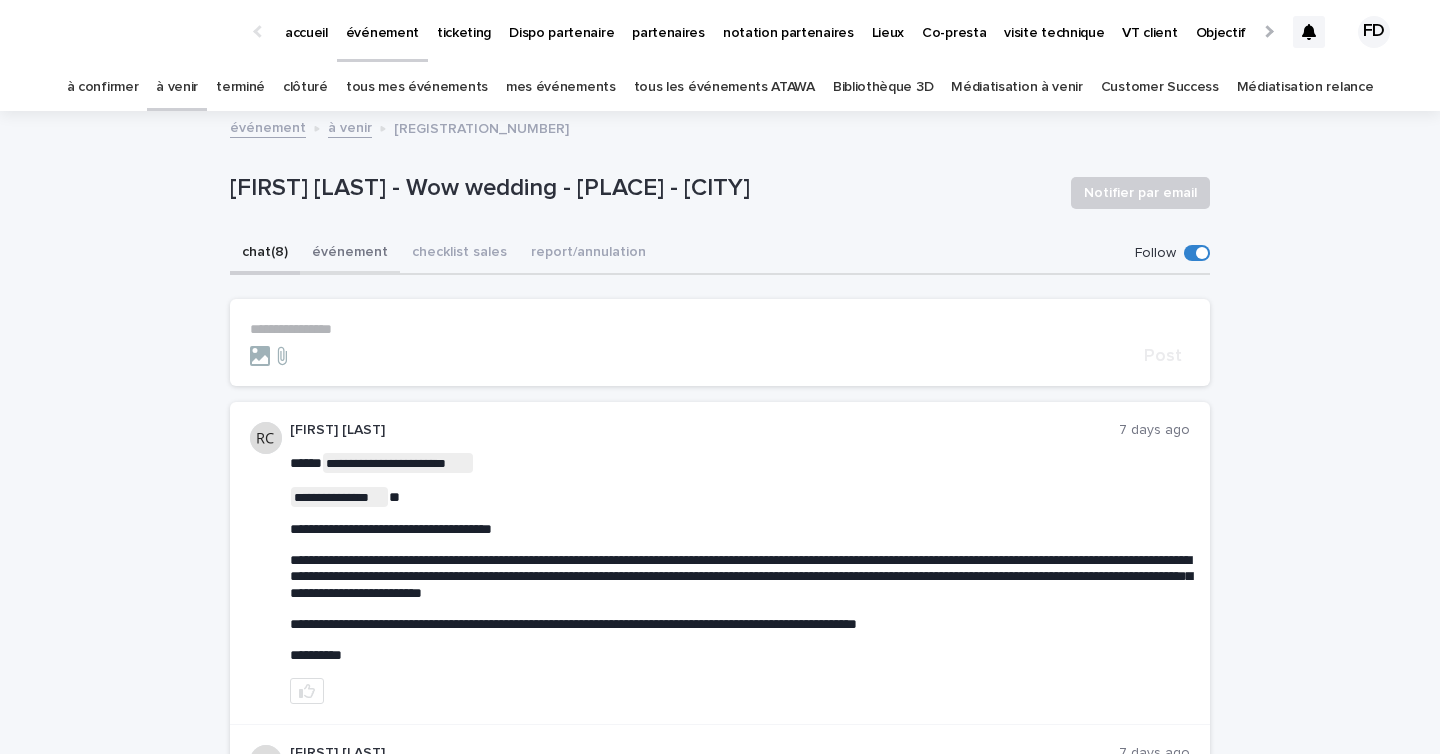 click on "événement" at bounding box center [350, 254] 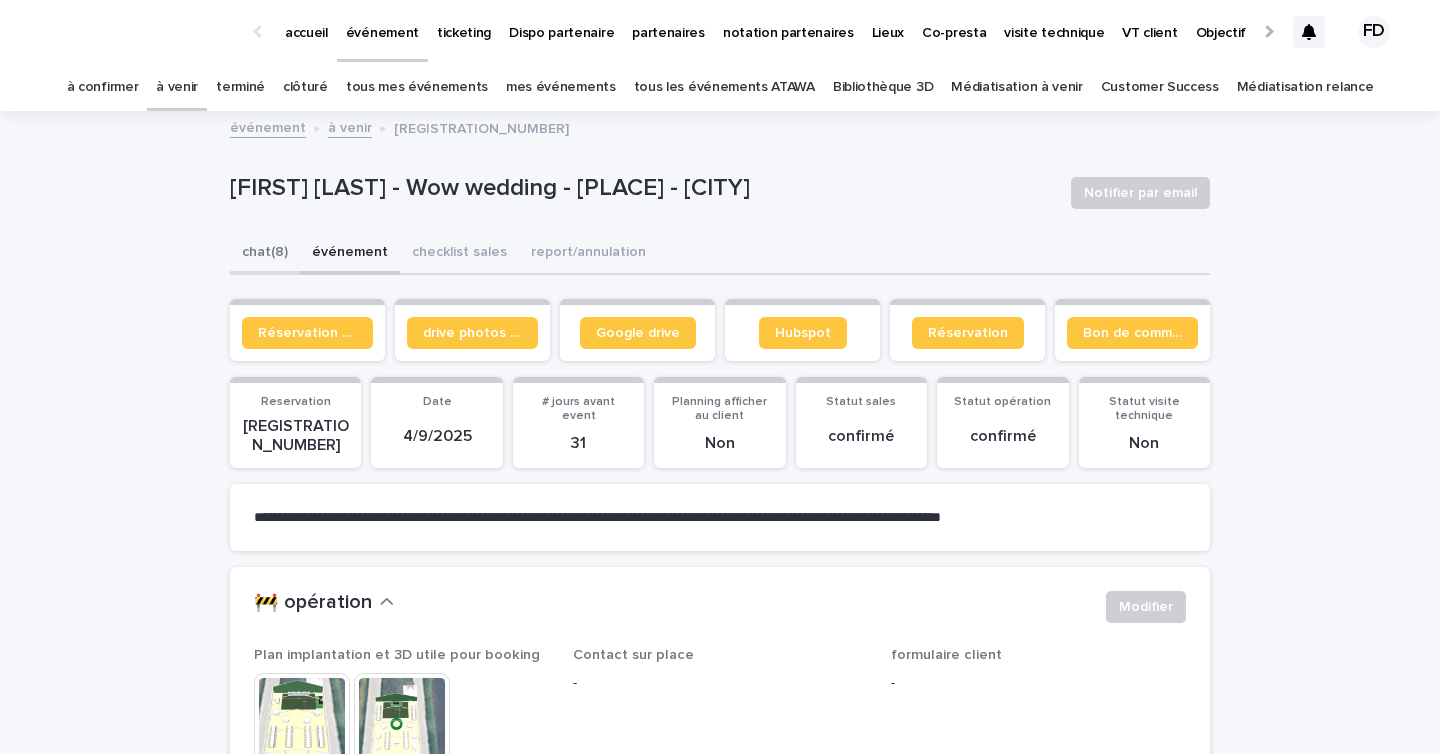 click on "chat  (8)" at bounding box center (265, 254) 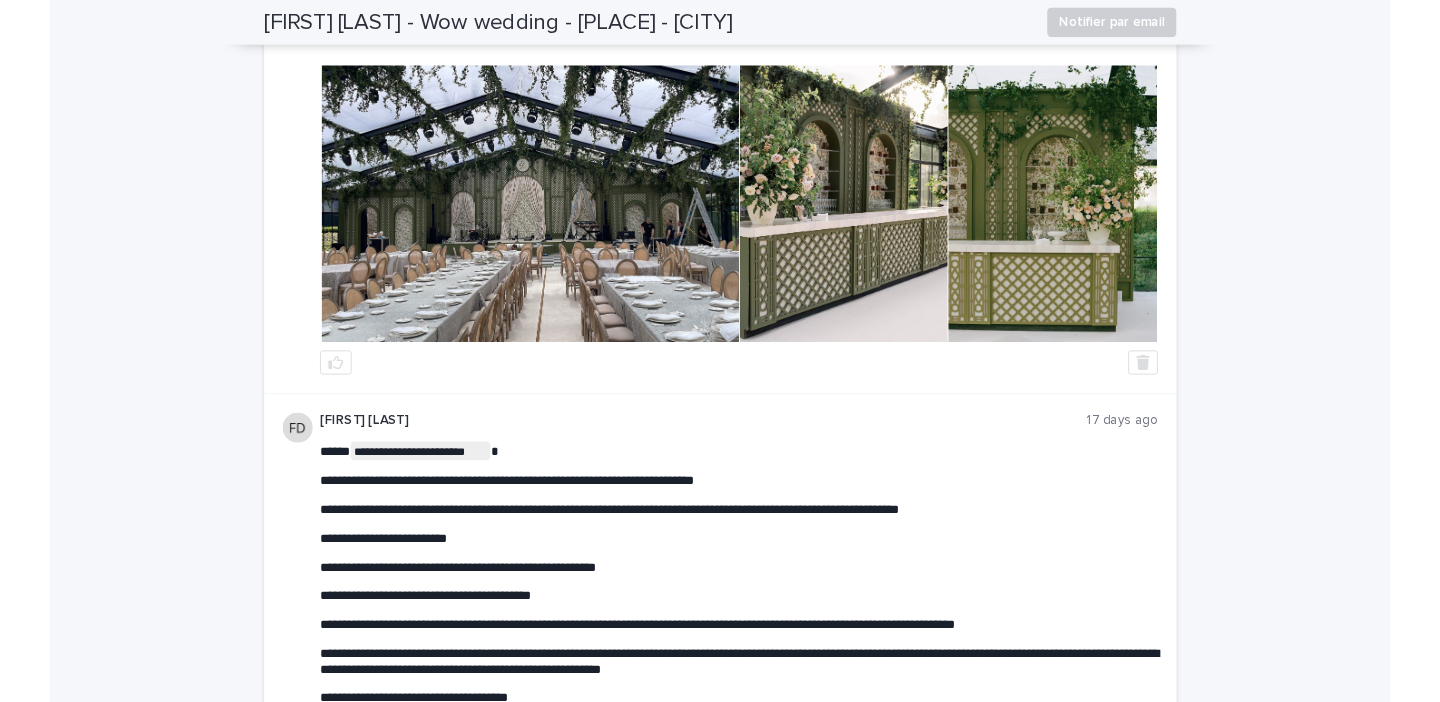 scroll, scrollTop: 1517, scrollLeft: 0, axis: vertical 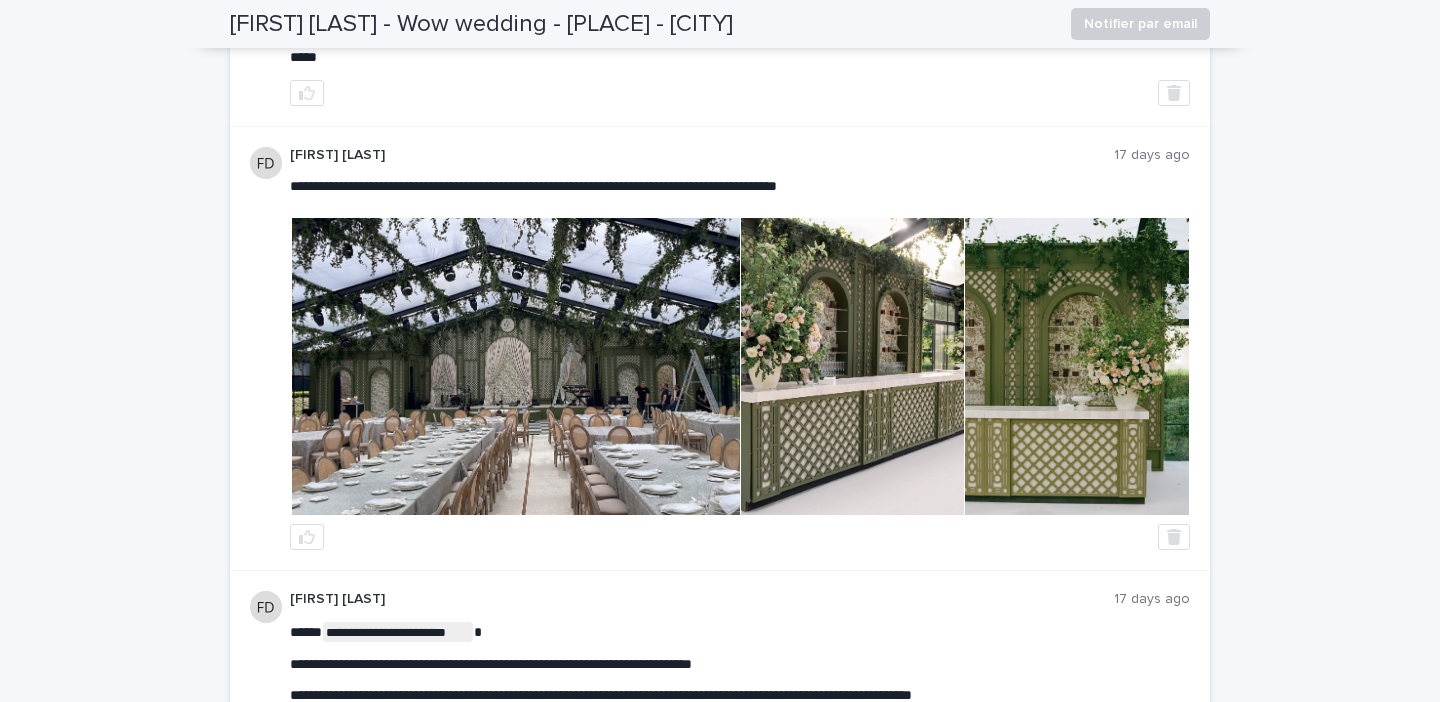 click at bounding box center (1077, 366) 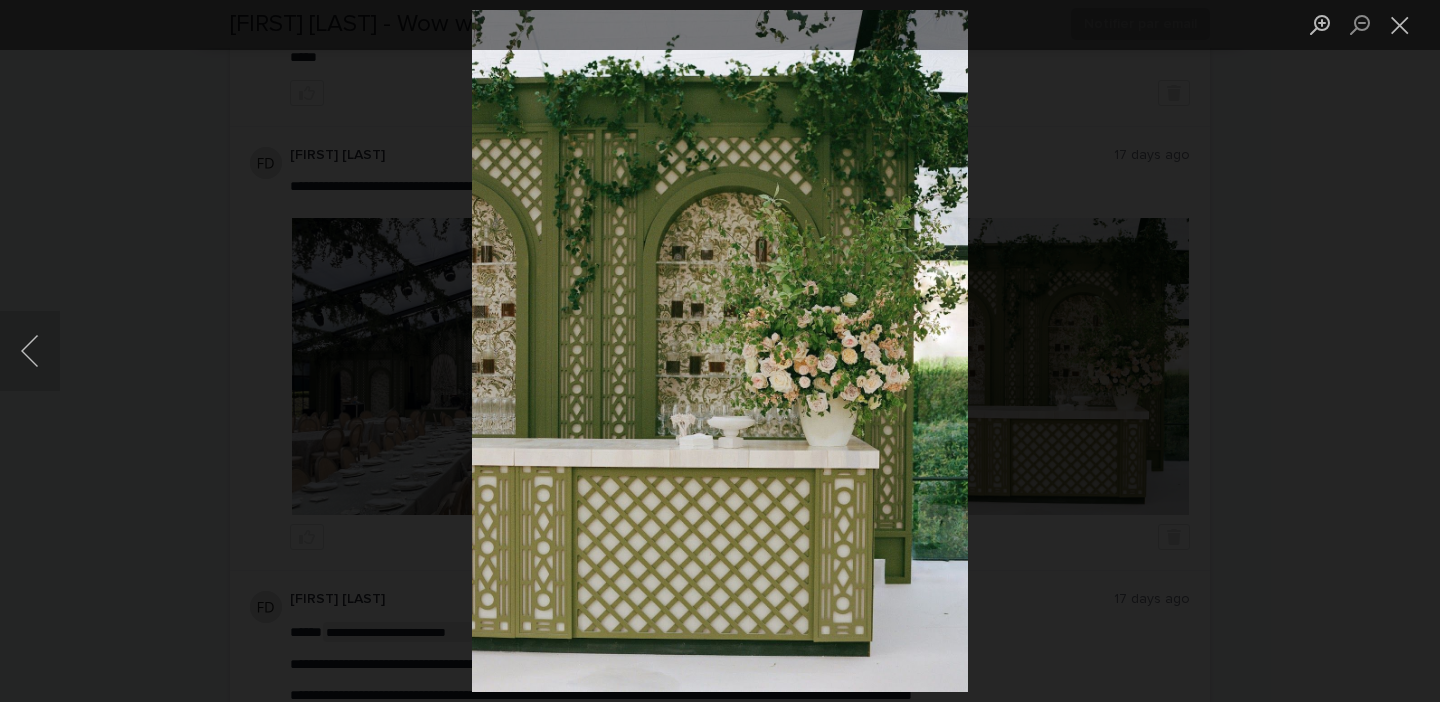 click at bounding box center [720, 351] 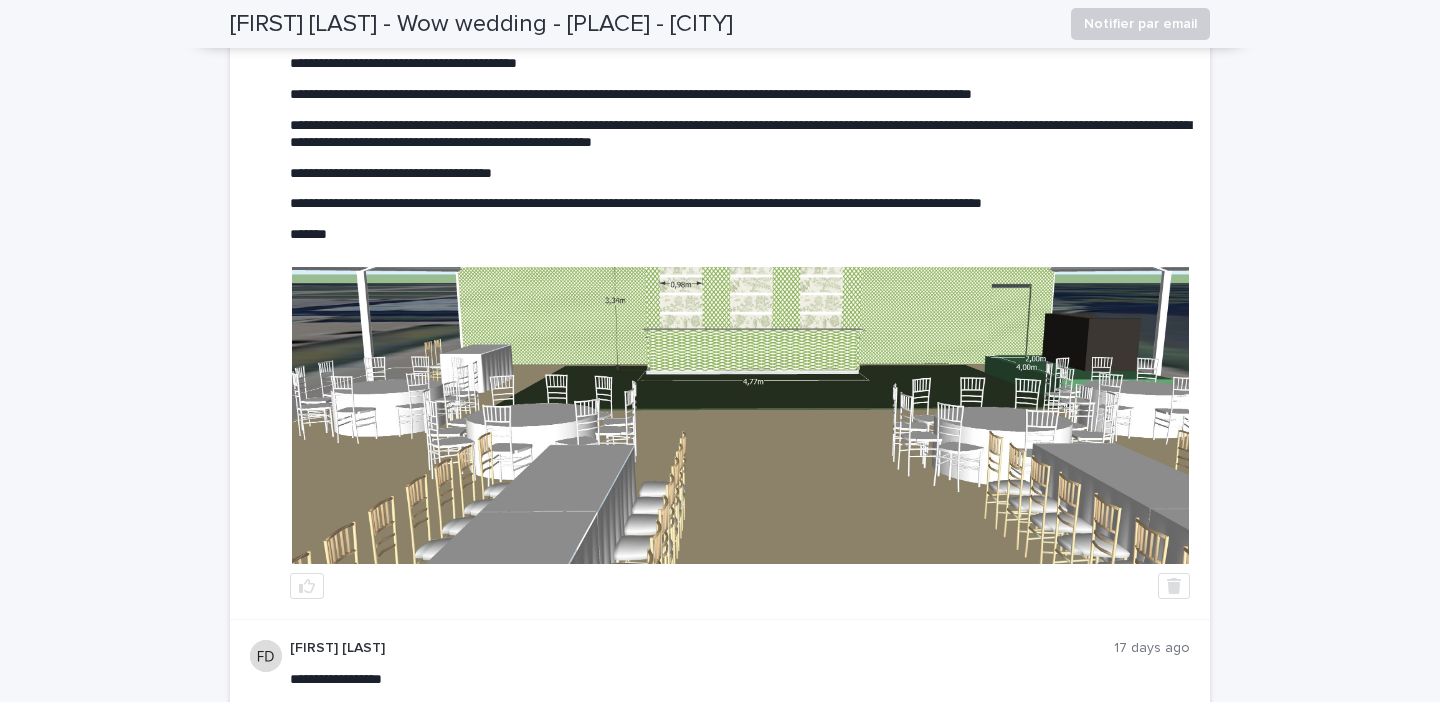 scroll, scrollTop: 2080, scrollLeft: 0, axis: vertical 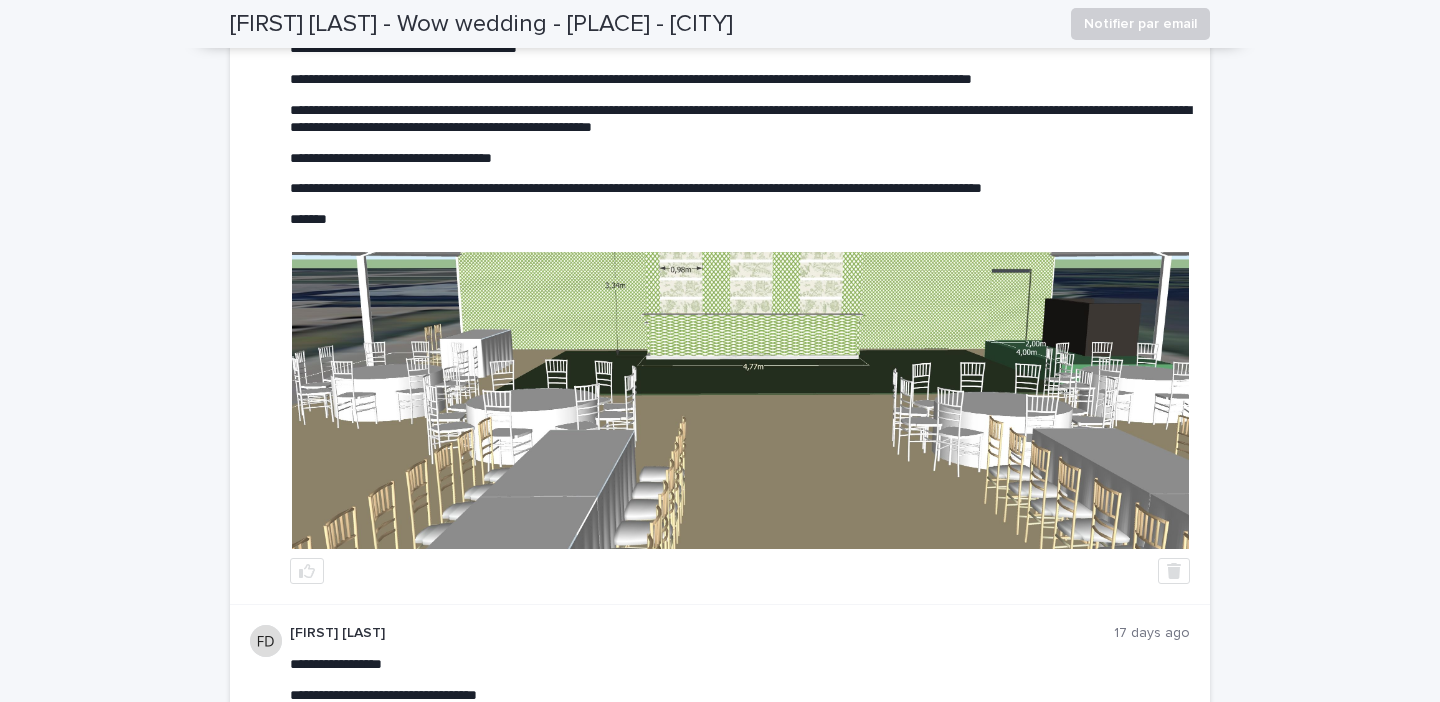 click at bounding box center [740, 400] 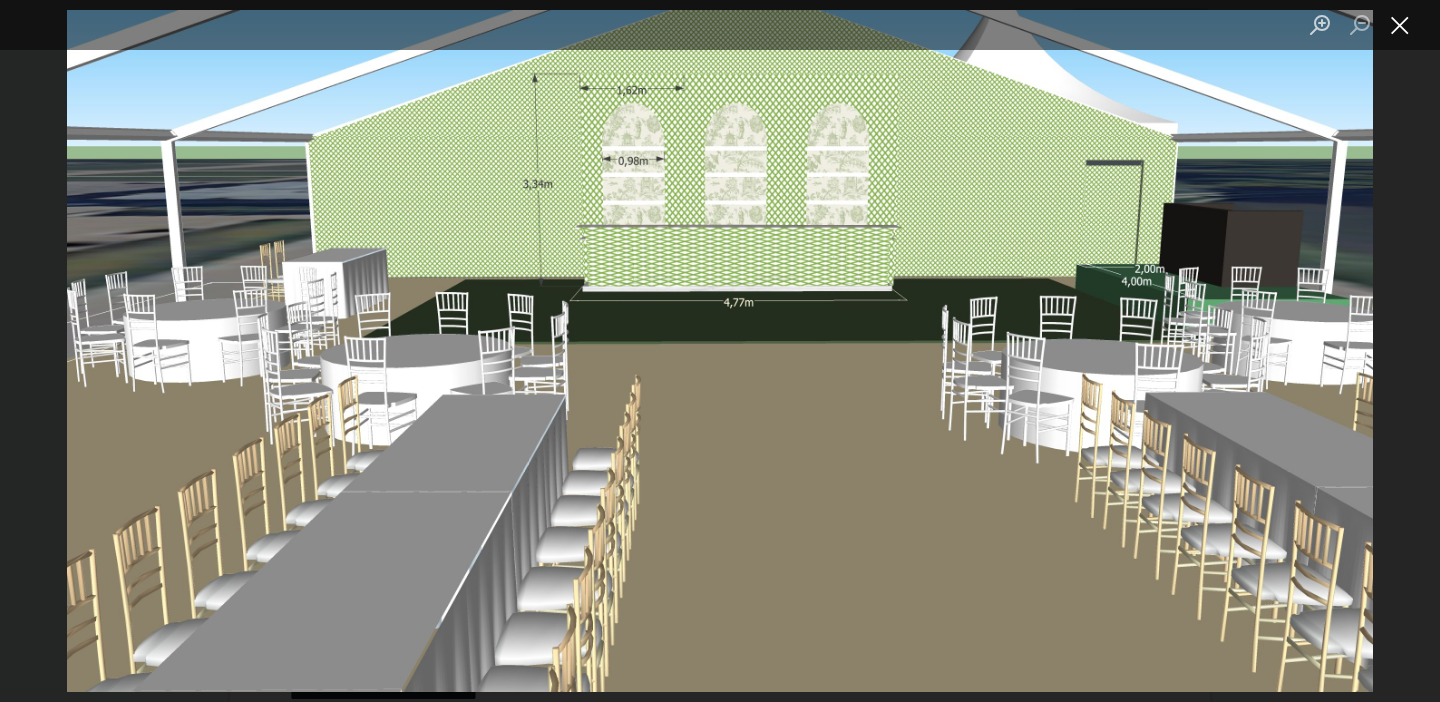 click at bounding box center [1400, 24] 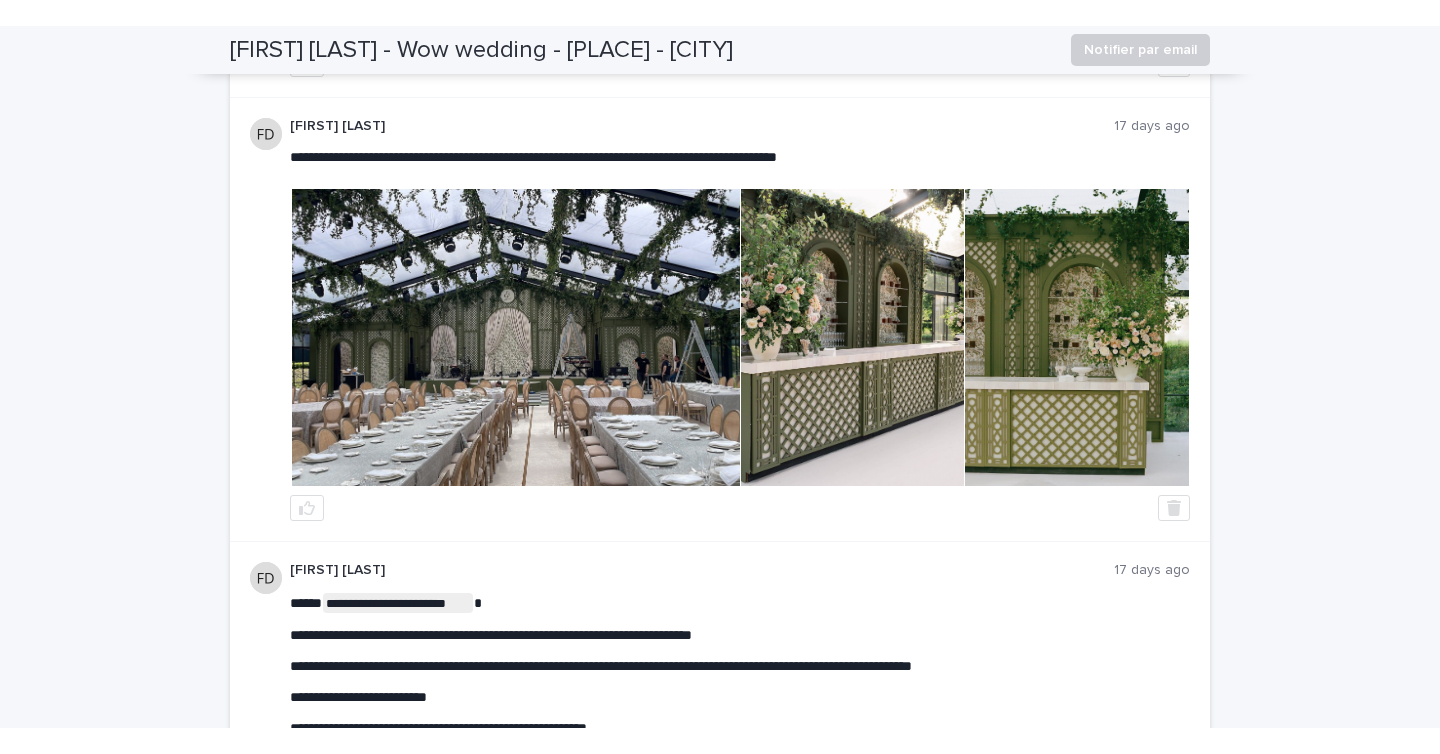 scroll, scrollTop: 1377, scrollLeft: 0, axis: vertical 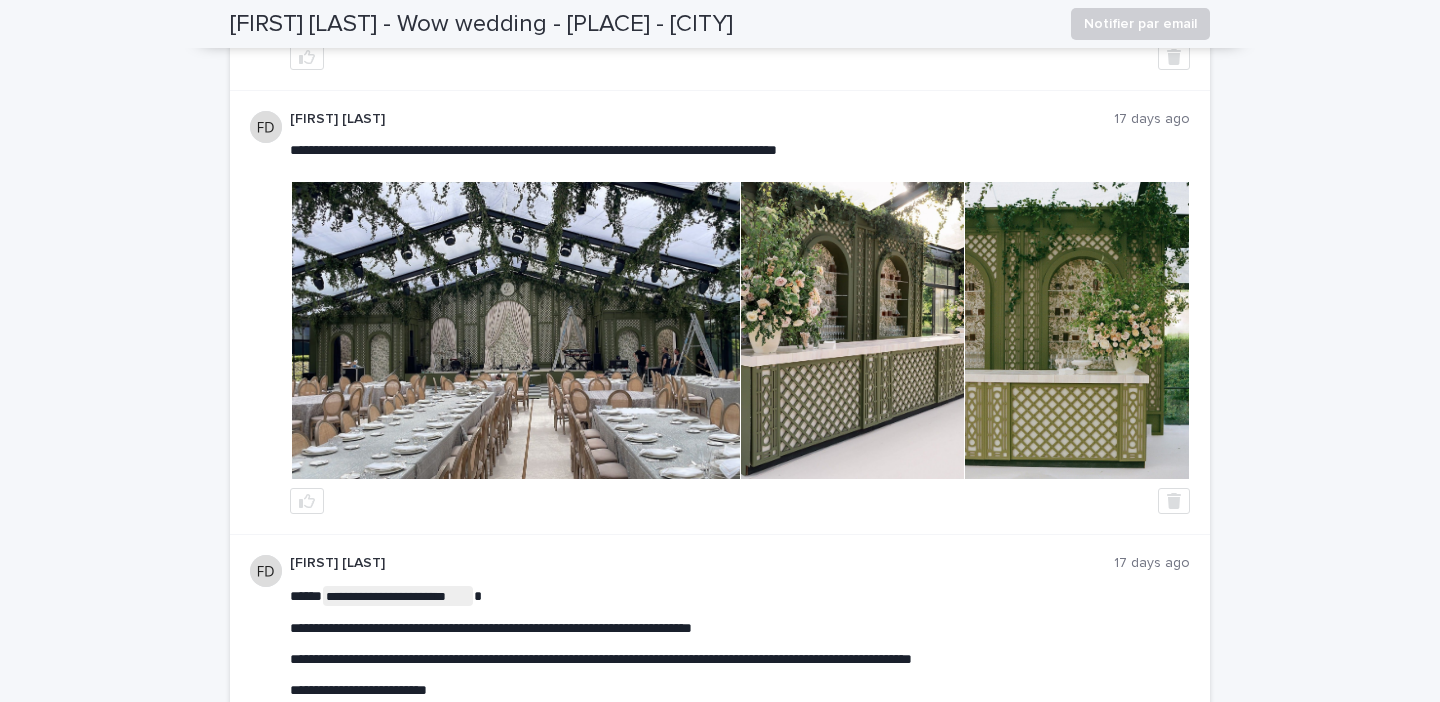 click at bounding box center (1077, 330) 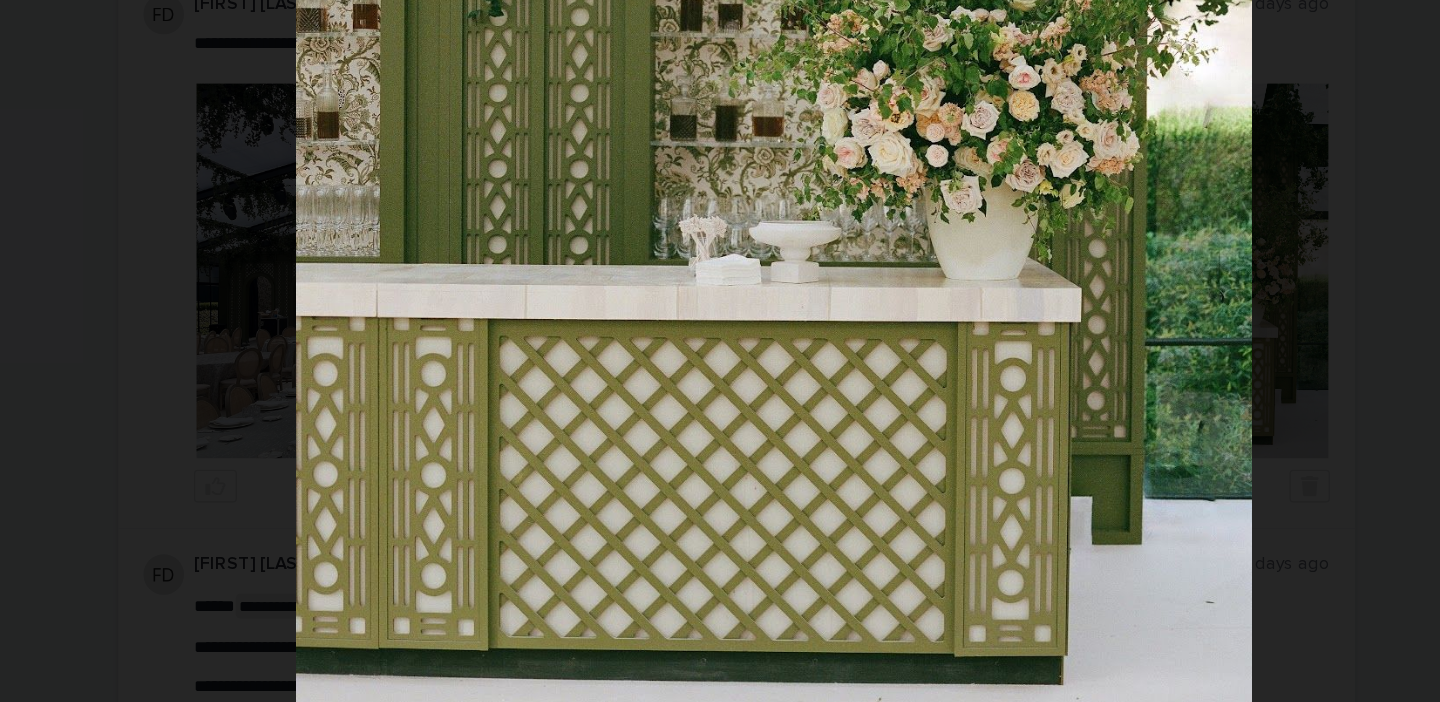 click at bounding box center [749, 192] 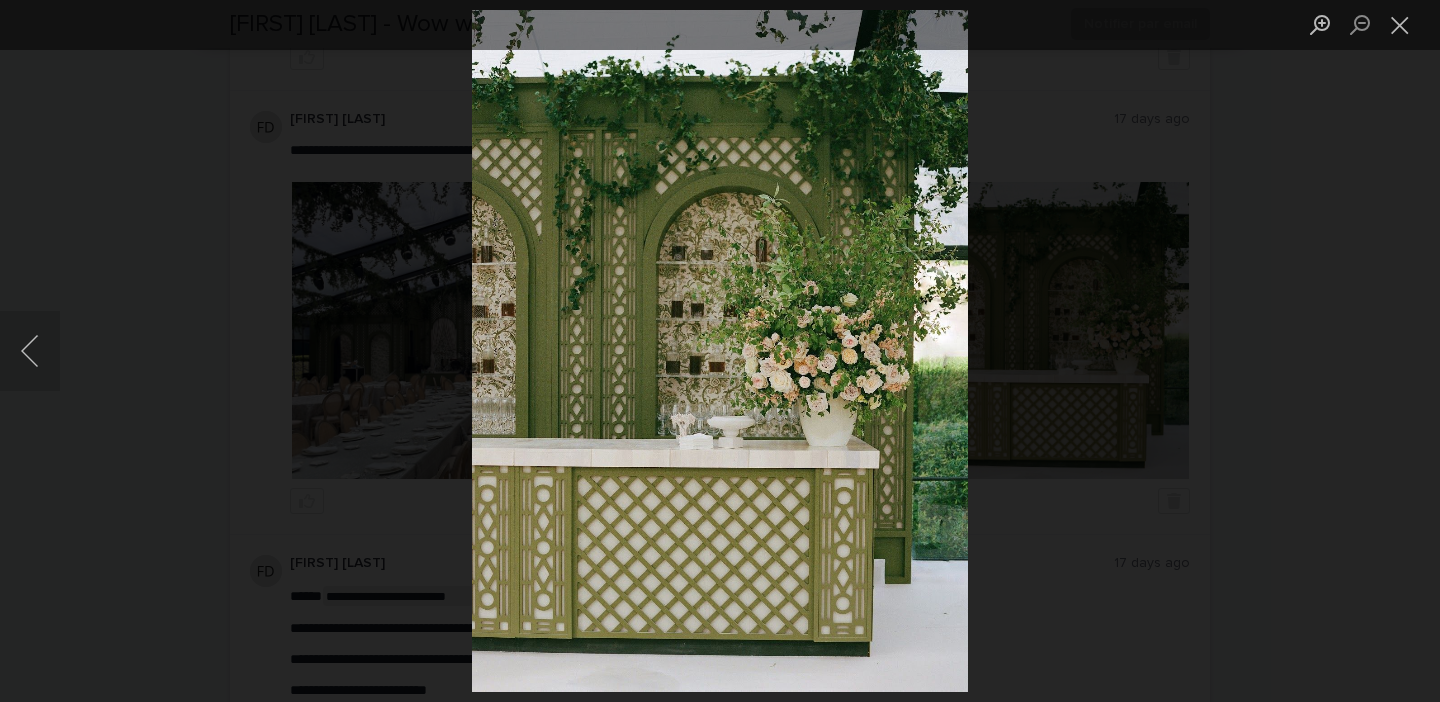 click at bounding box center [720, 351] 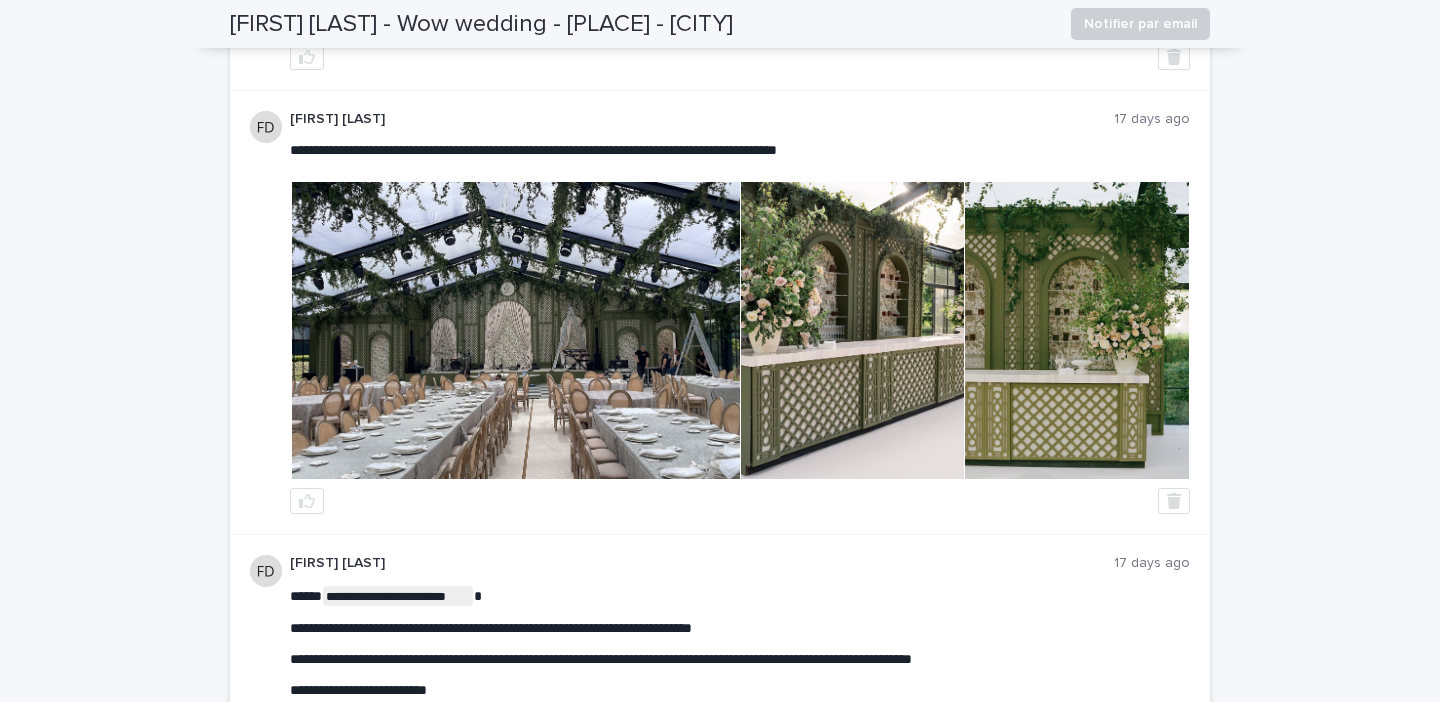 click at bounding box center [1077, 330] 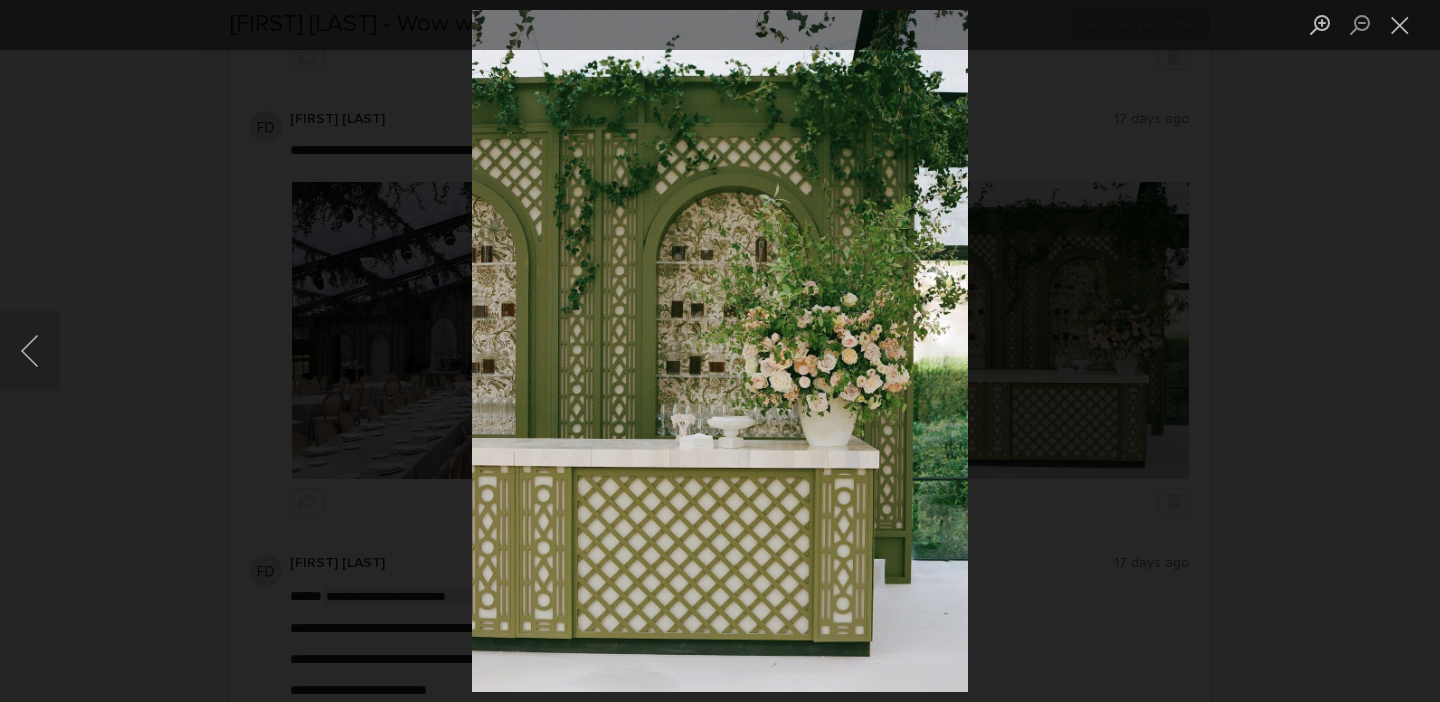 click at bounding box center (720, 351) 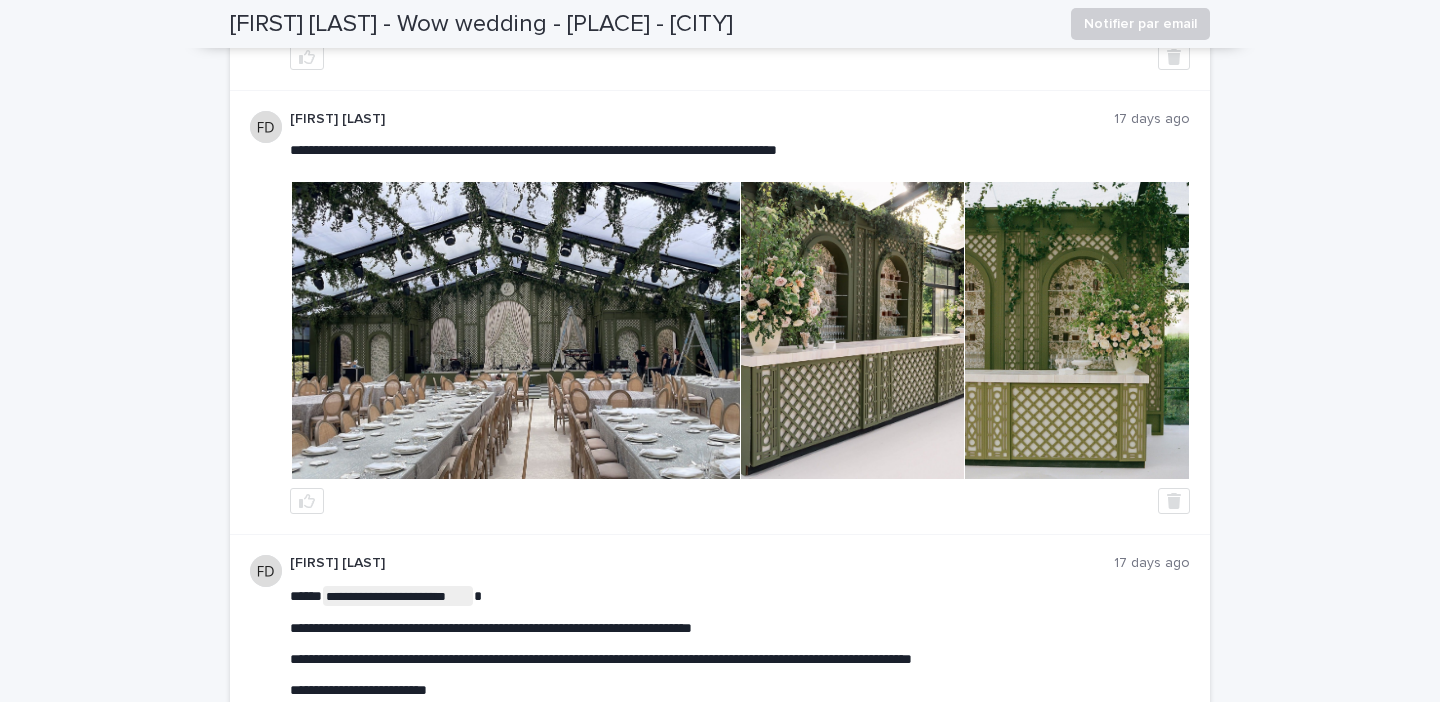 click at bounding box center (853, 330) 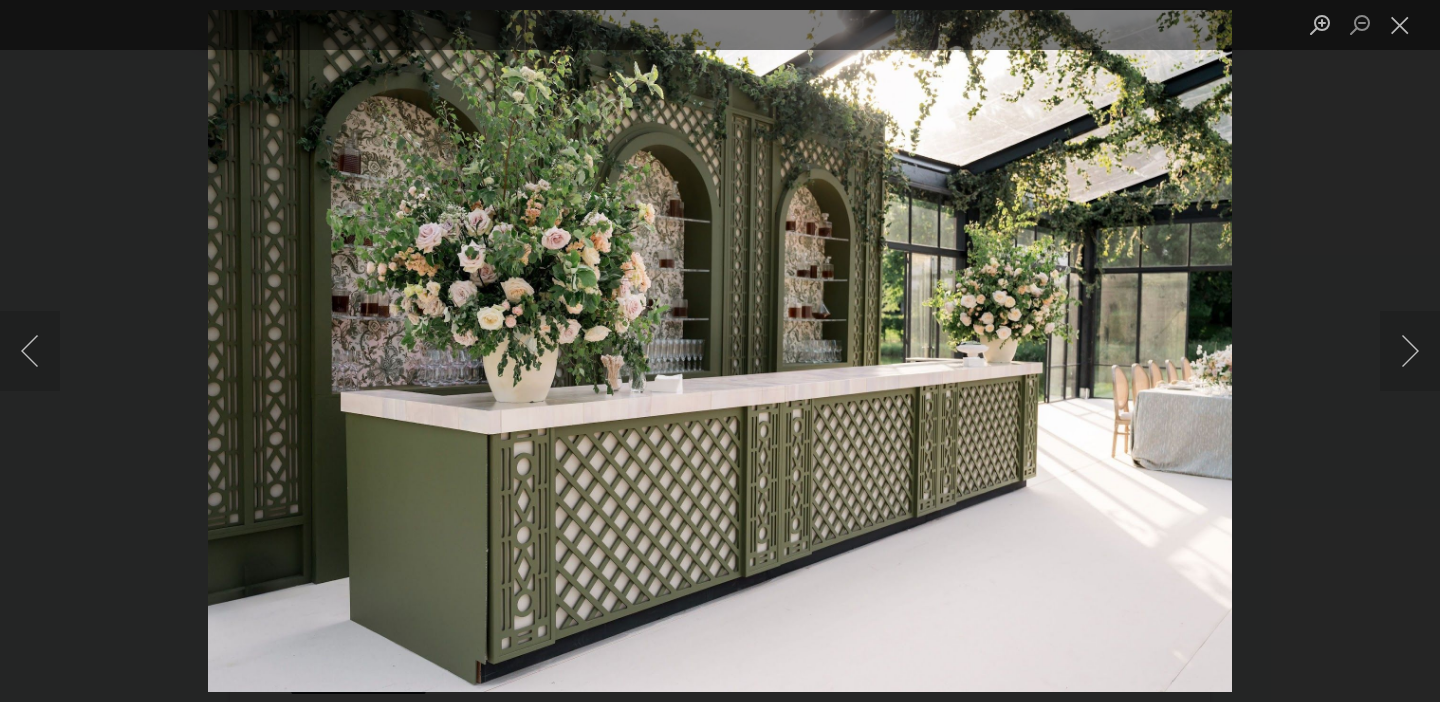 click at bounding box center [720, 351] 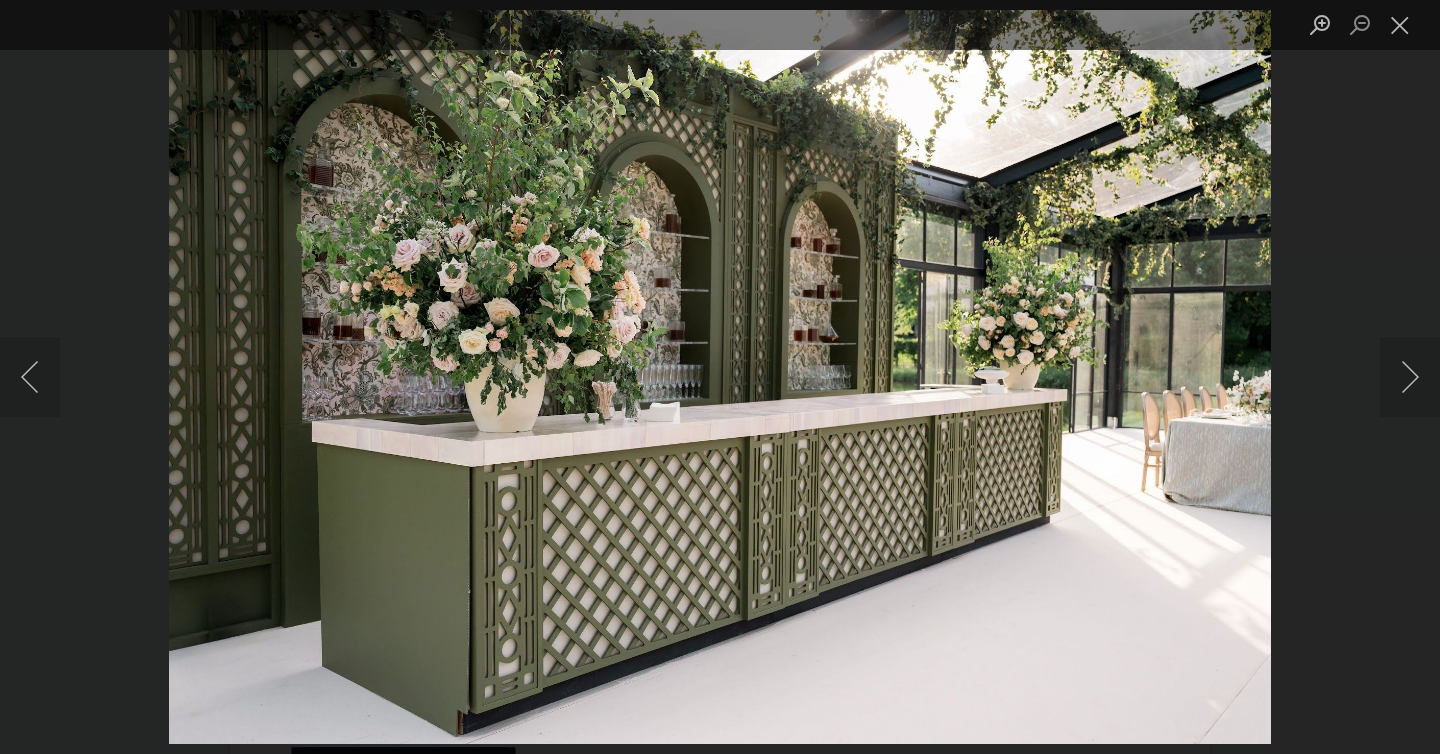 click at bounding box center (720, 377) 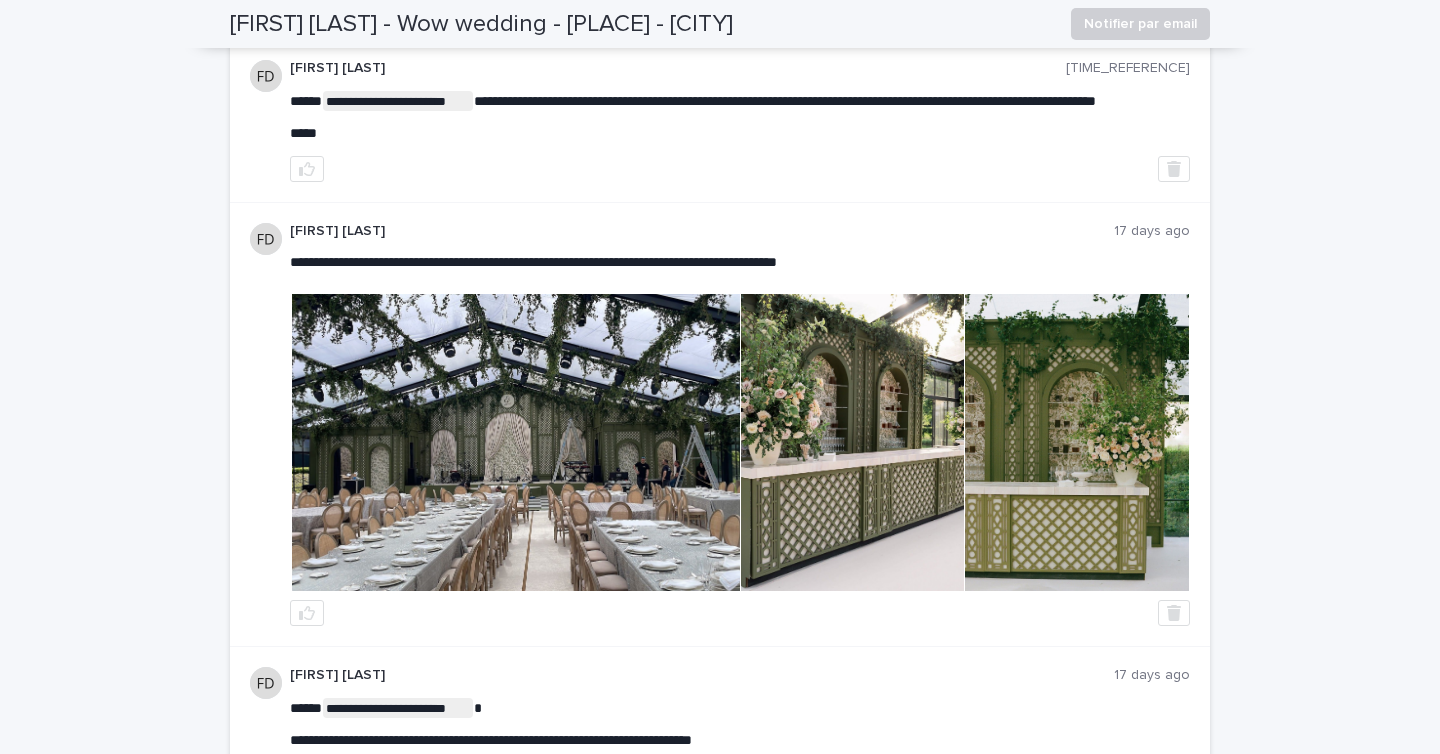 scroll, scrollTop: 1267, scrollLeft: 0, axis: vertical 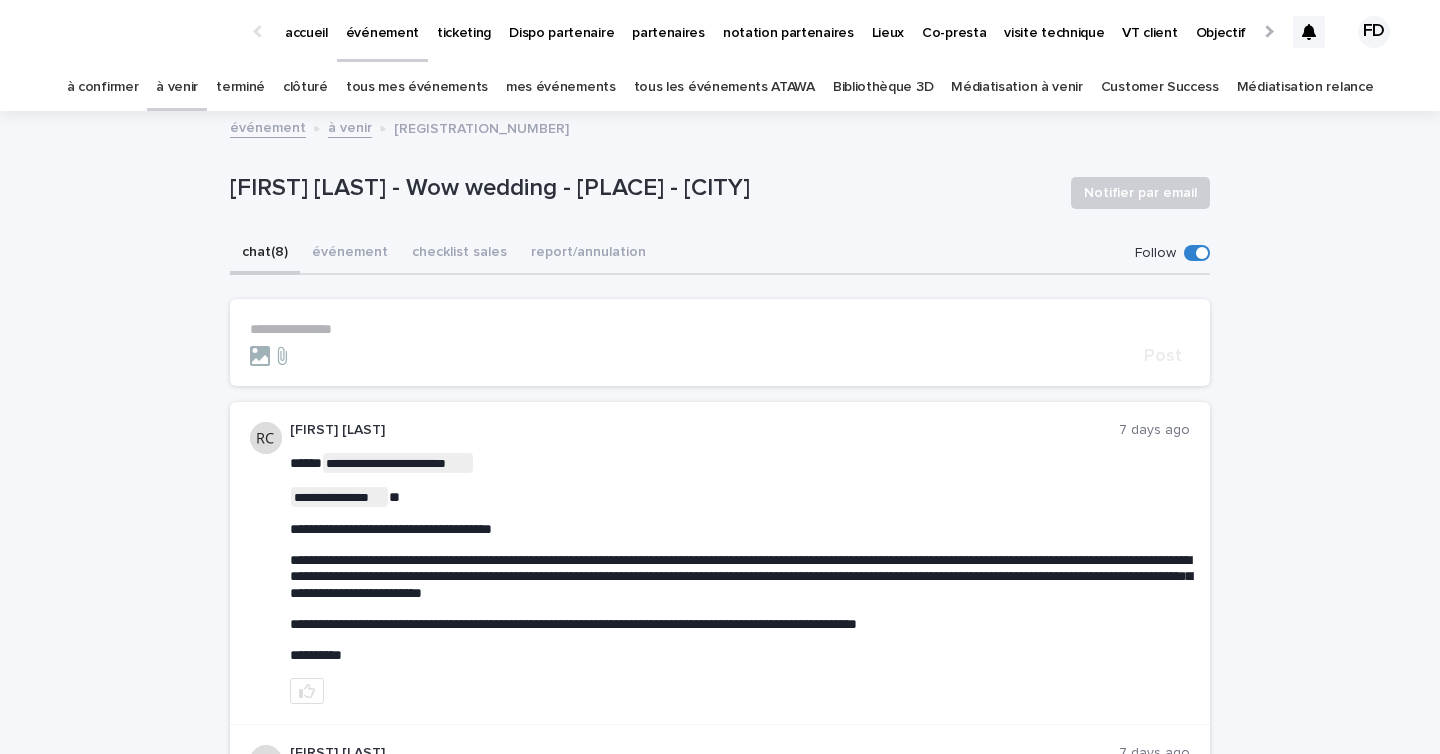 click on "à venir" at bounding box center (177, 87) 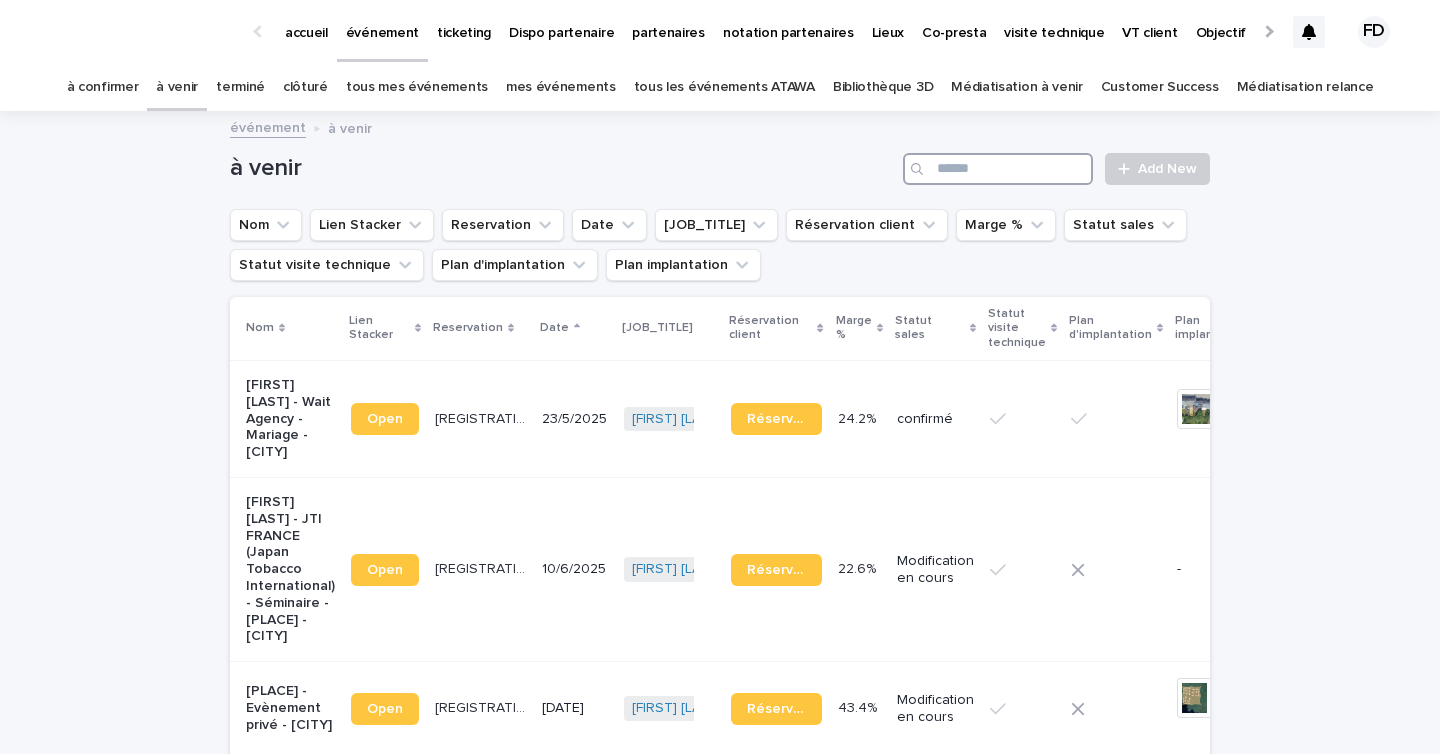click at bounding box center (998, 169) 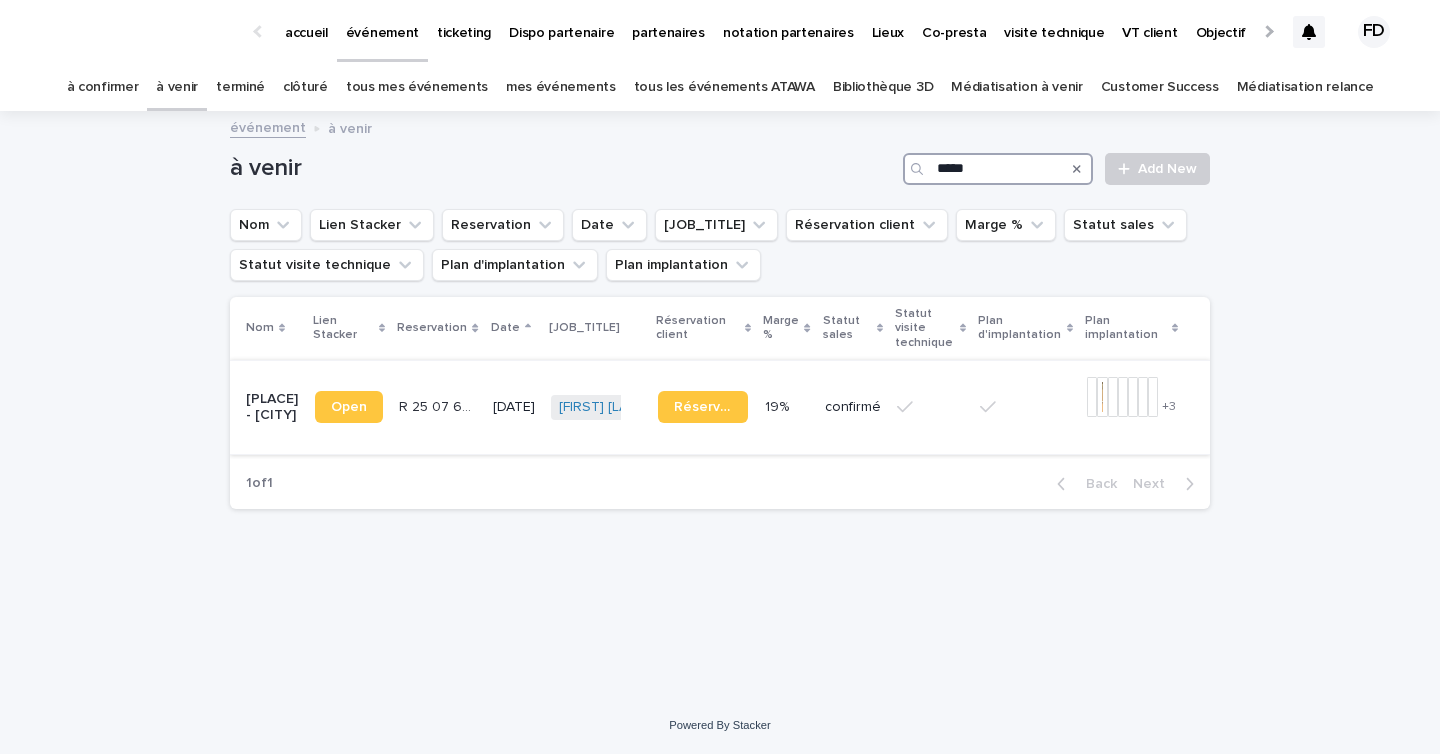 type on "*****" 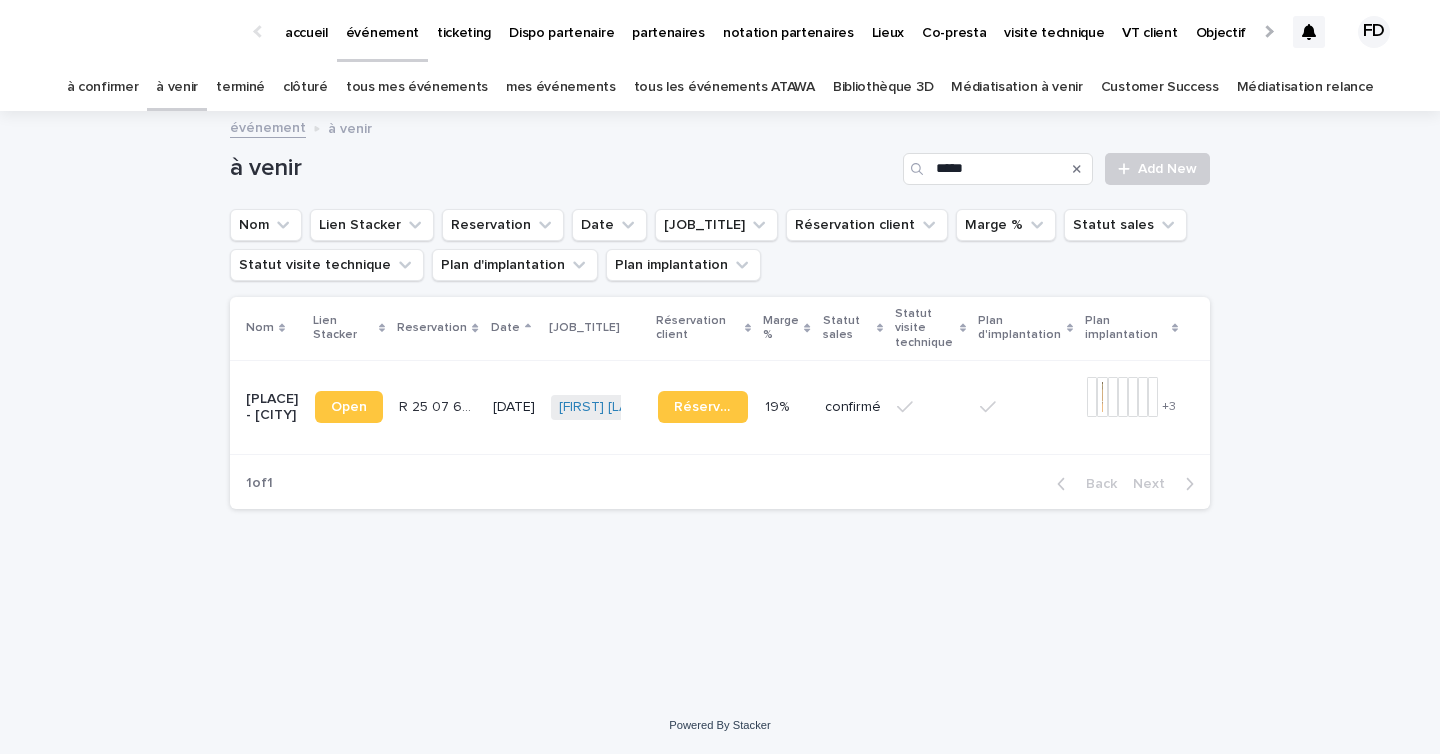 click on "[DATE]" at bounding box center (514, 407) 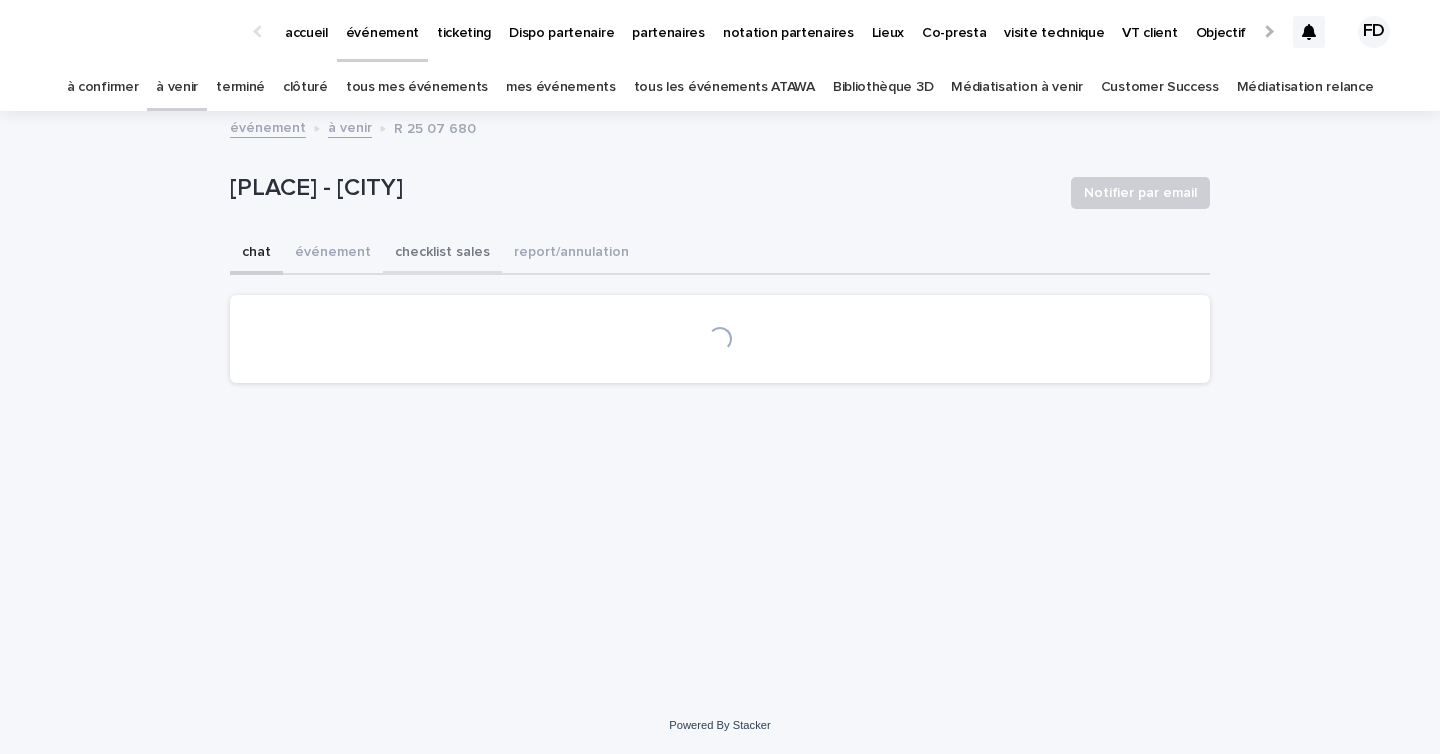 click on "événement" at bounding box center (333, 254) 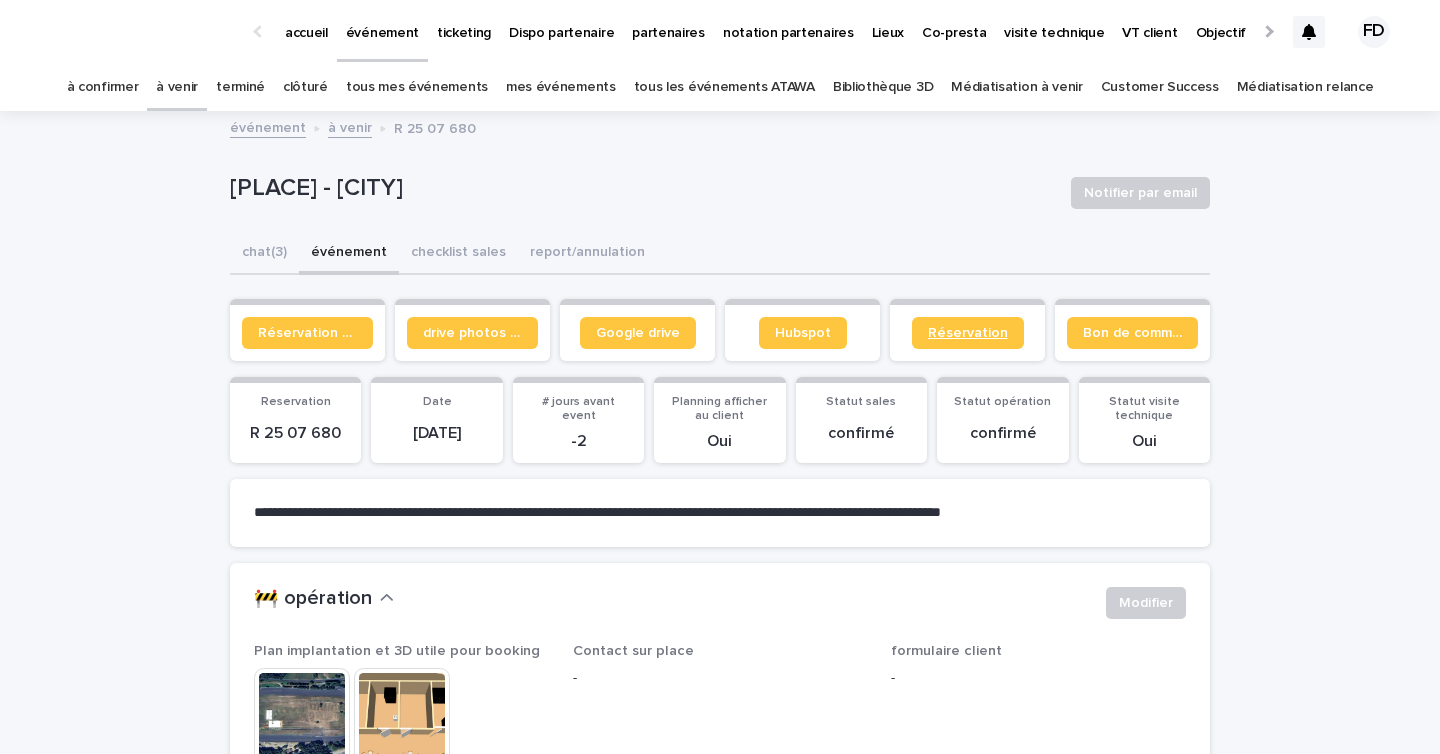 click on "Réservation" at bounding box center (968, 333) 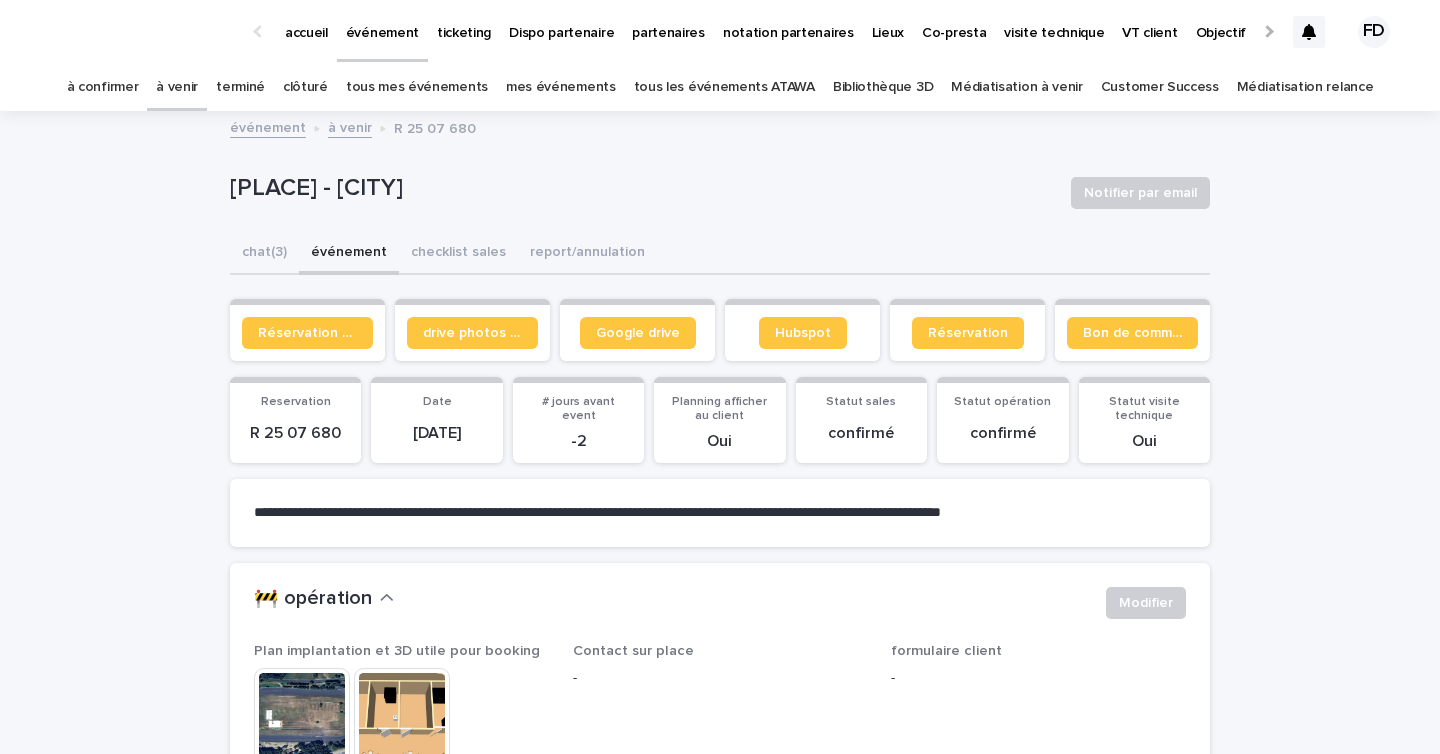 click on "tous mes événements" at bounding box center [417, 87] 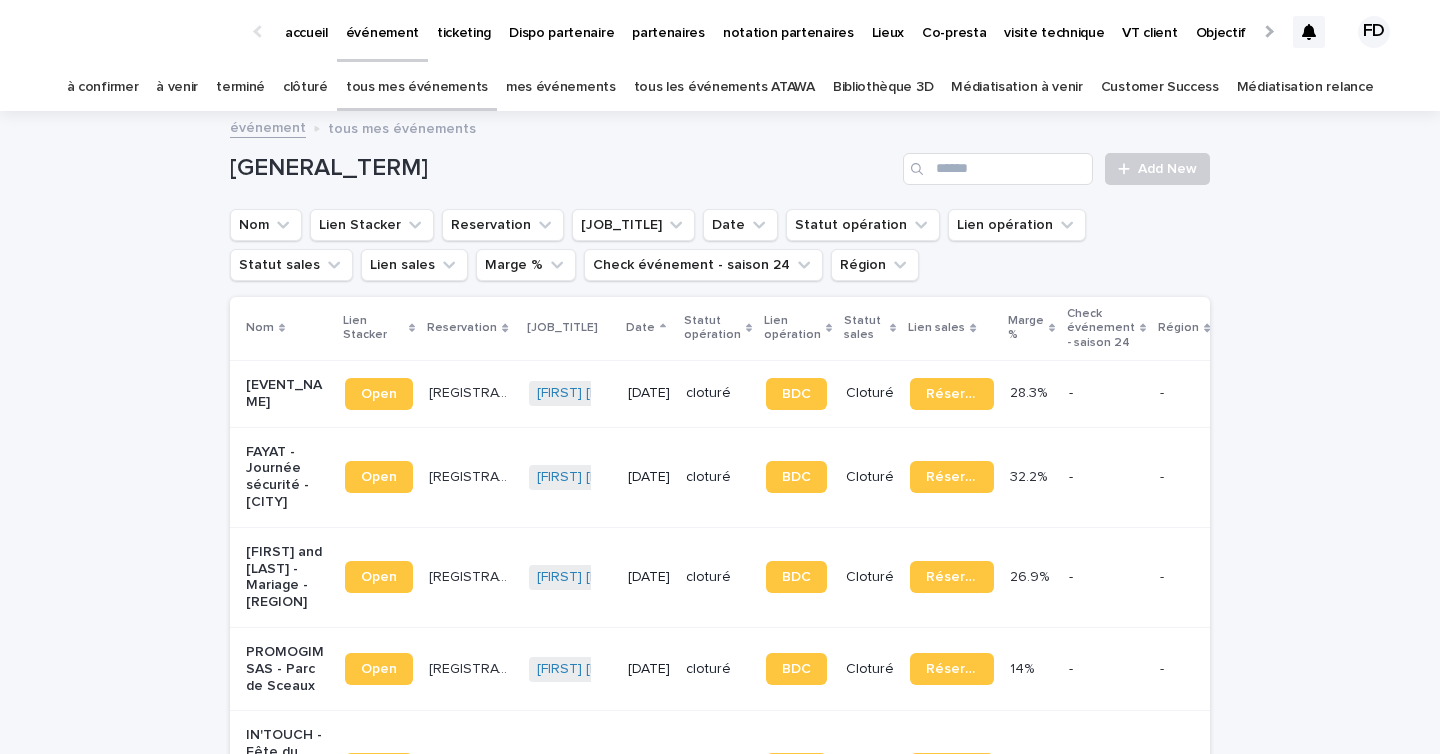 click on "tous les événements ATAWA" at bounding box center (724, 87) 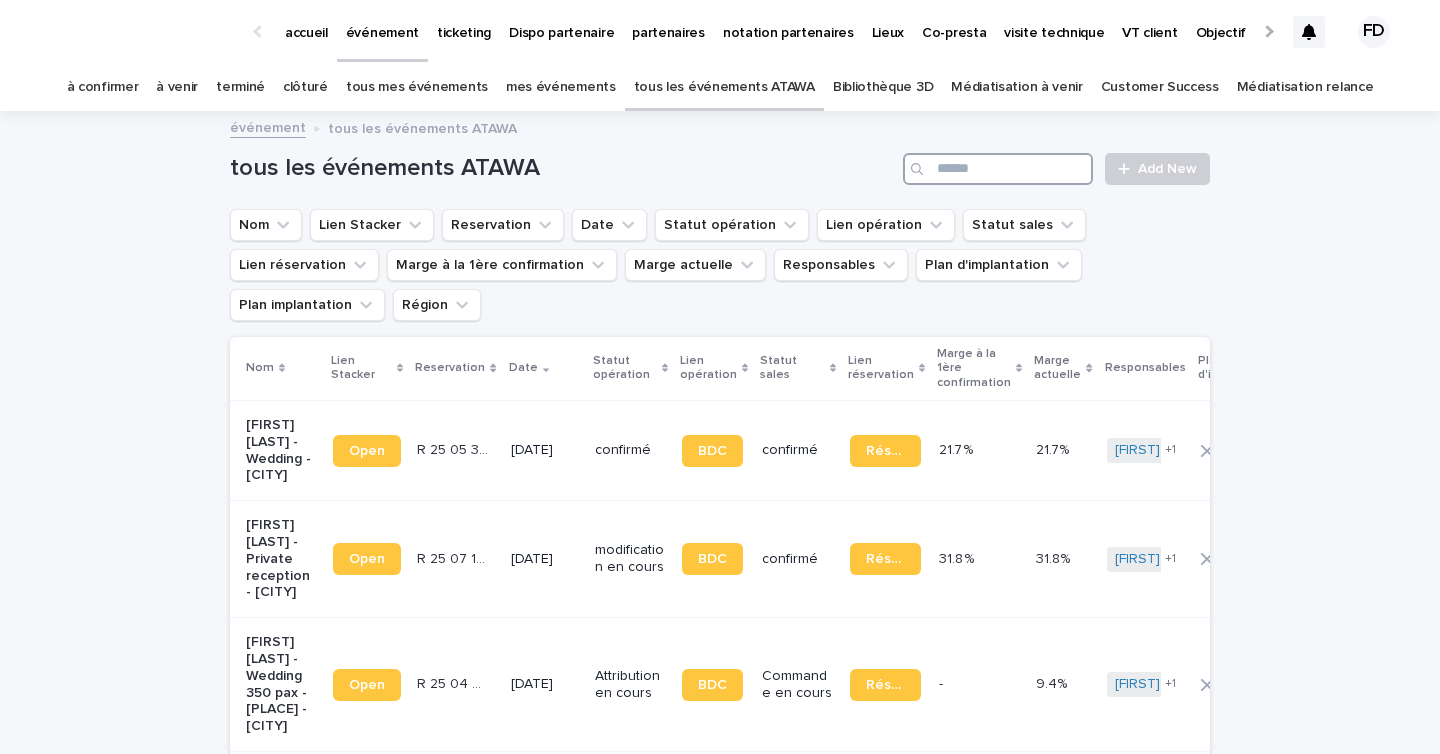 click at bounding box center (998, 169) 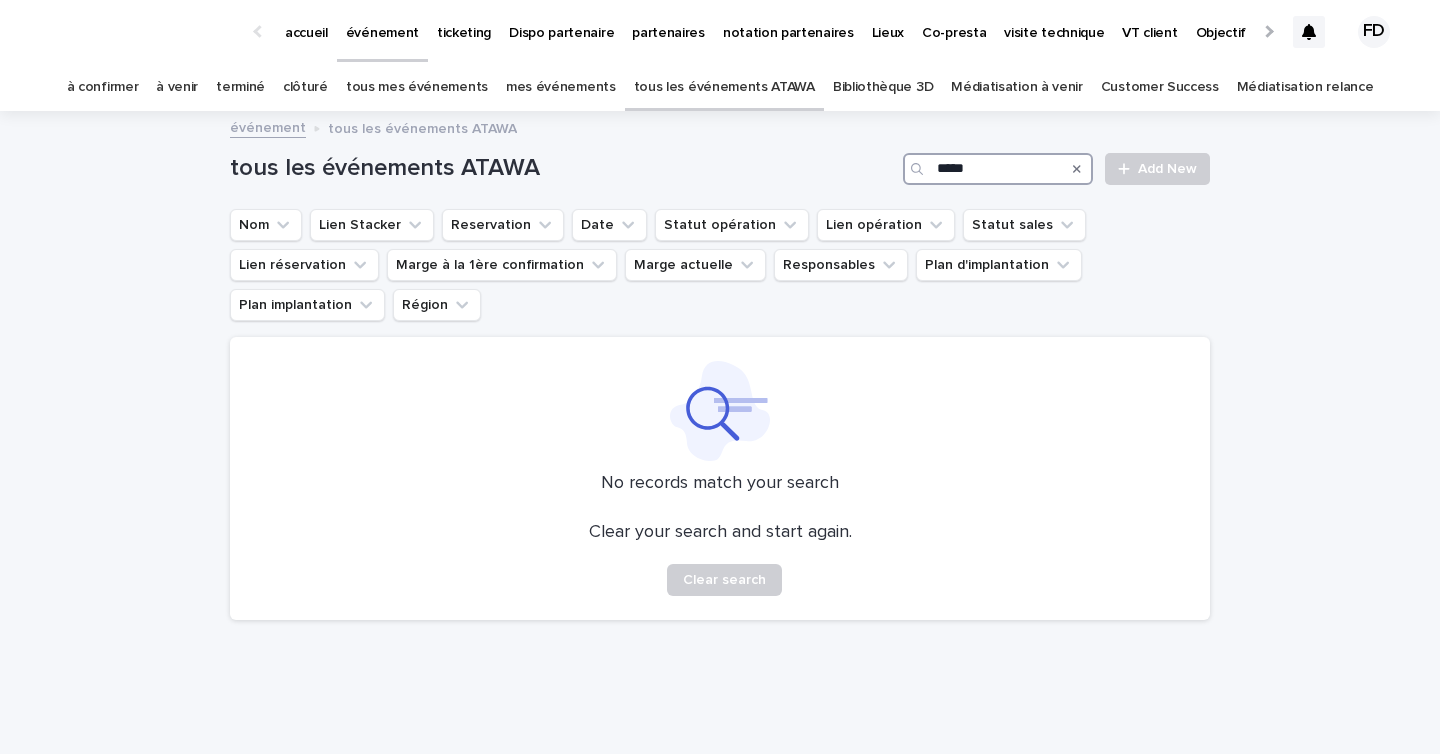 click on "*****" at bounding box center (998, 169) 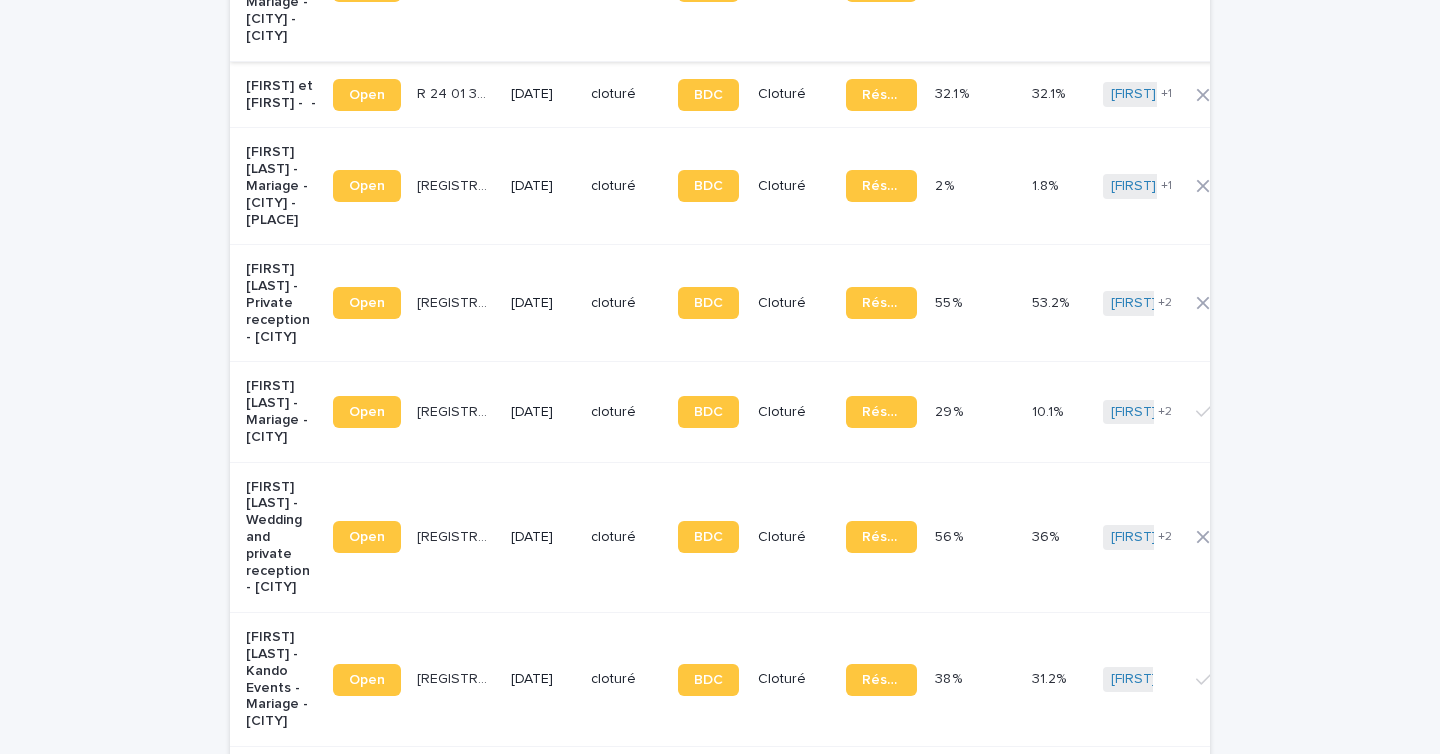scroll, scrollTop: 1019, scrollLeft: 0, axis: vertical 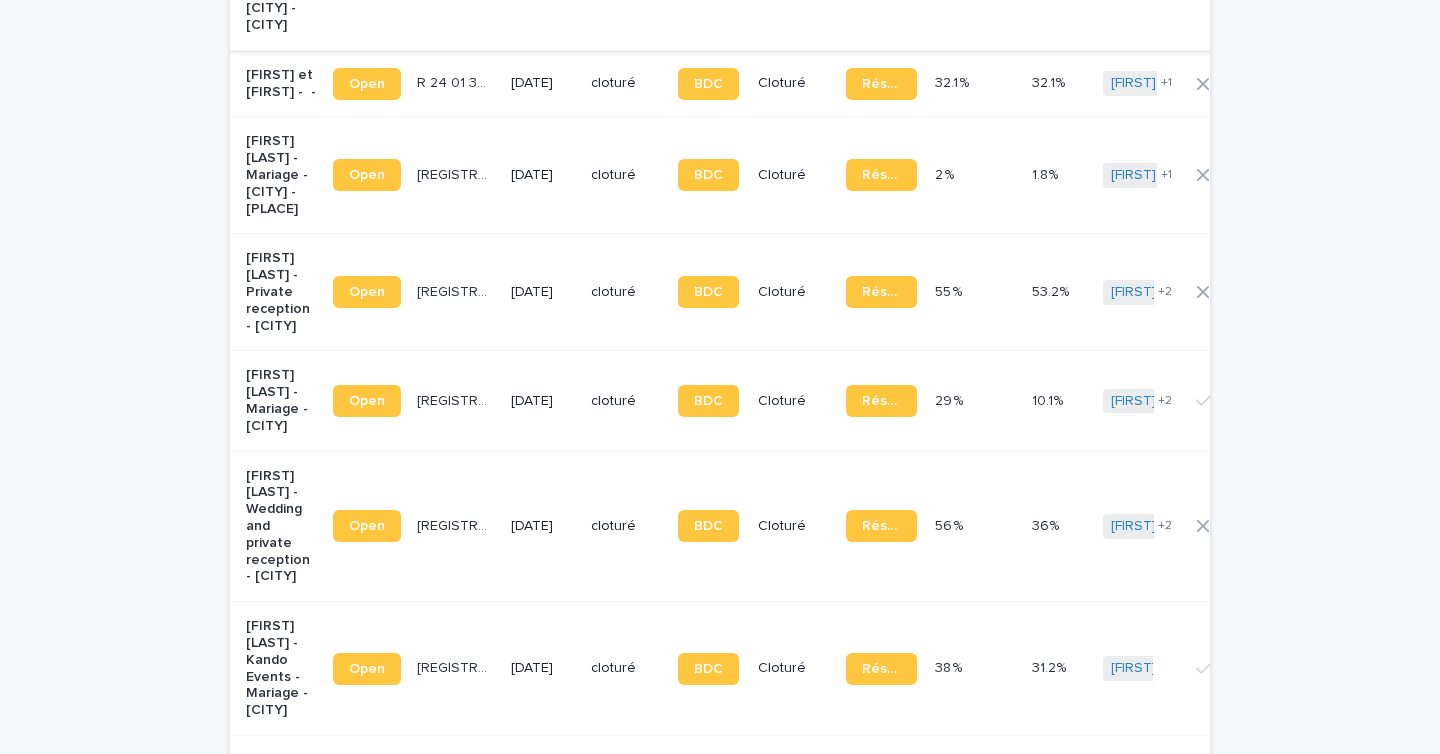 type on "******" 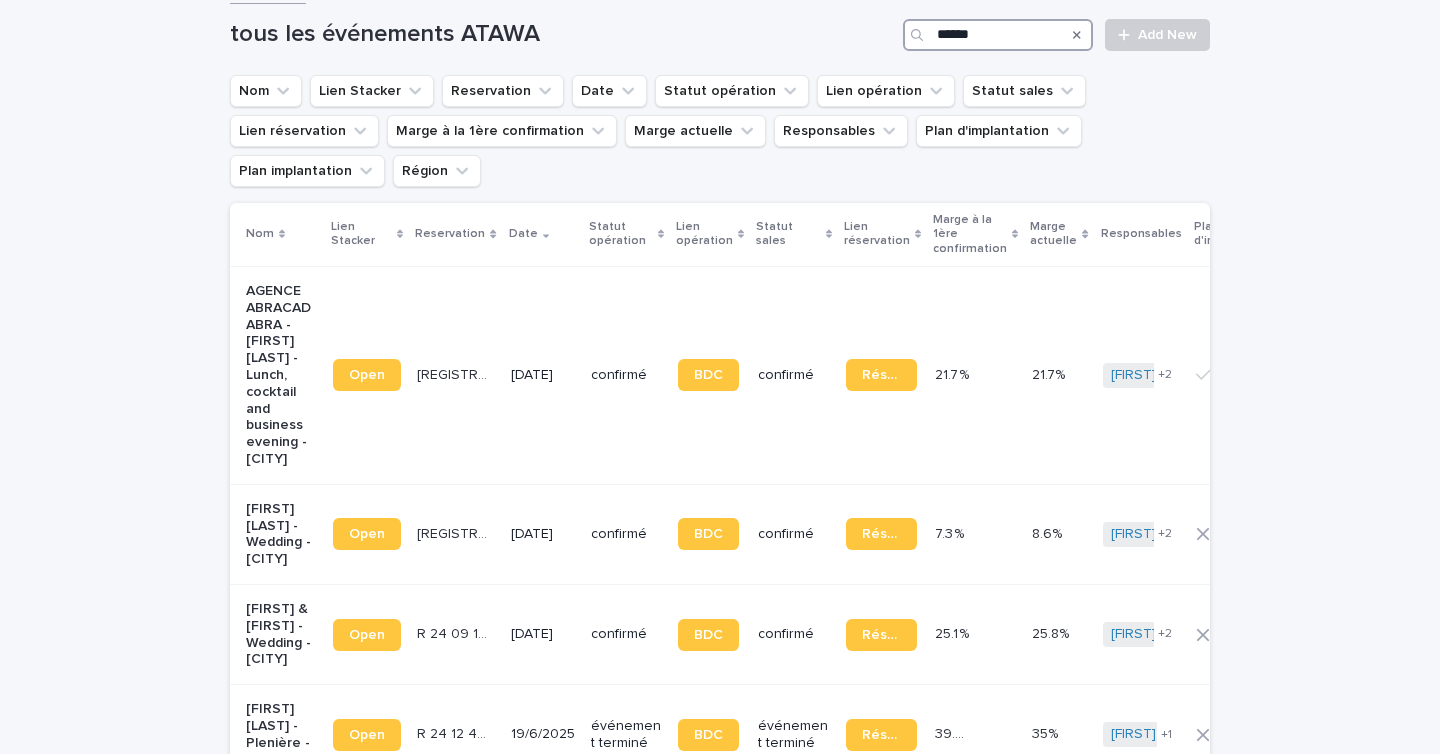scroll, scrollTop: 0, scrollLeft: 0, axis: both 